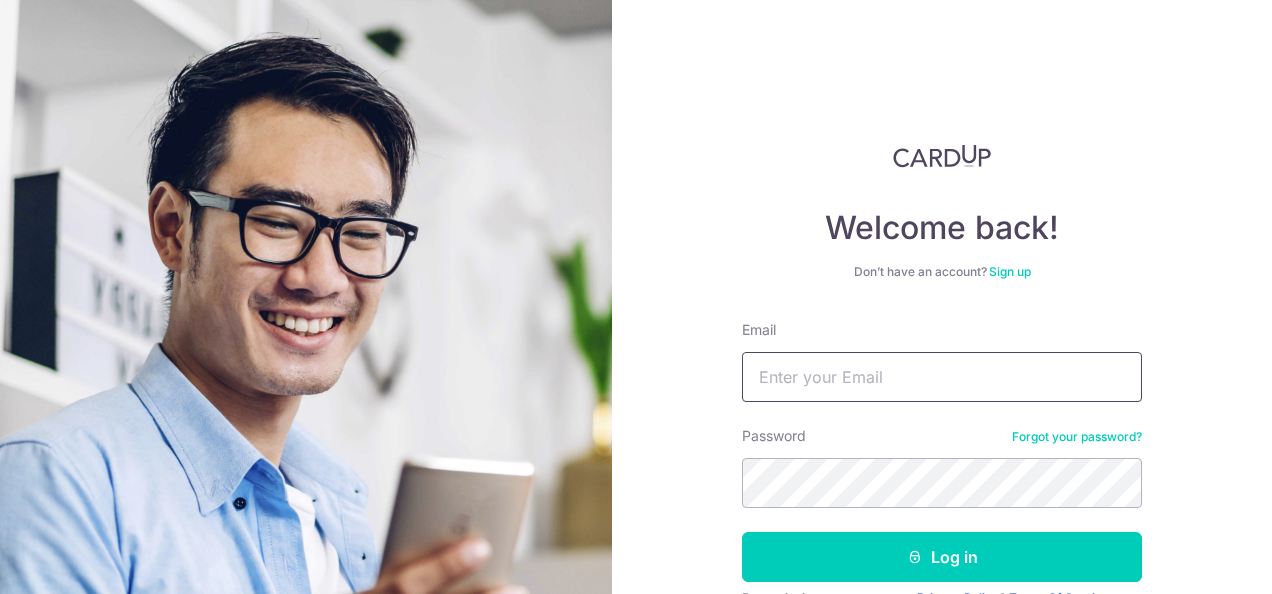 scroll, scrollTop: 0, scrollLeft: 0, axis: both 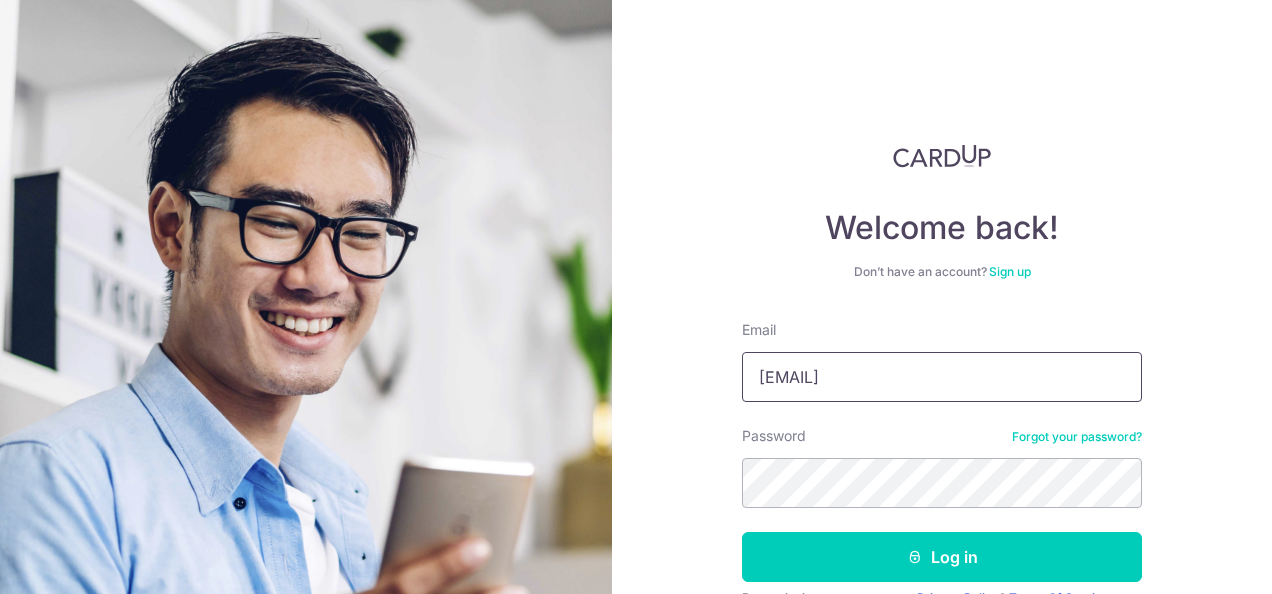 type on "[EMAIL]" 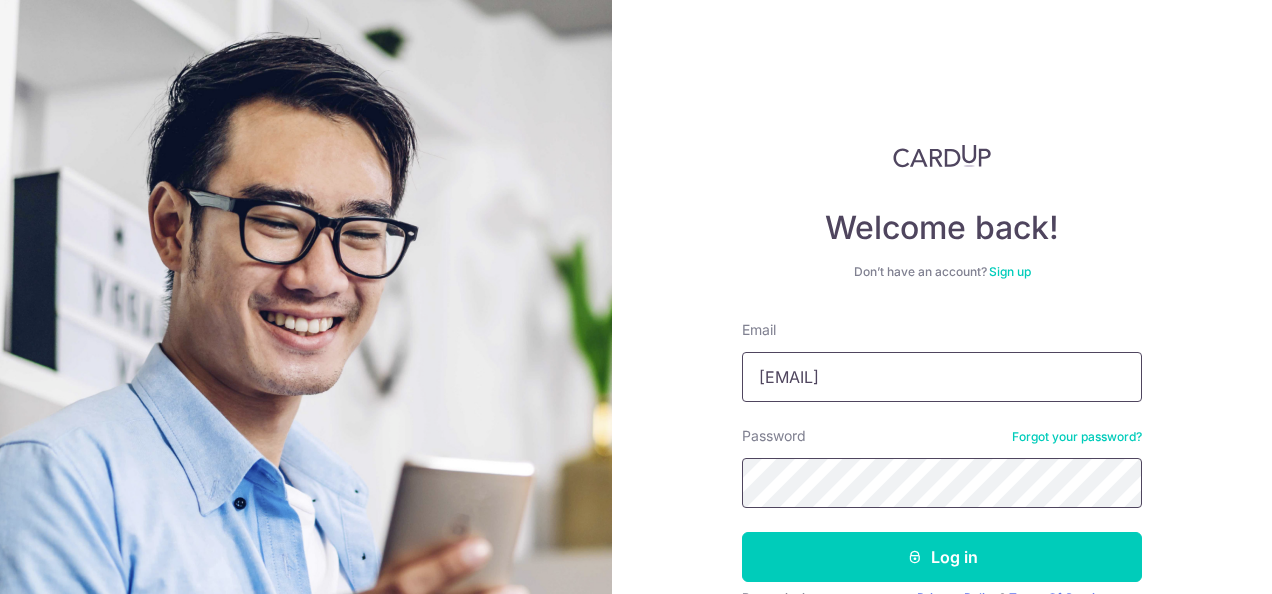 click on "Log in" at bounding box center [942, 557] 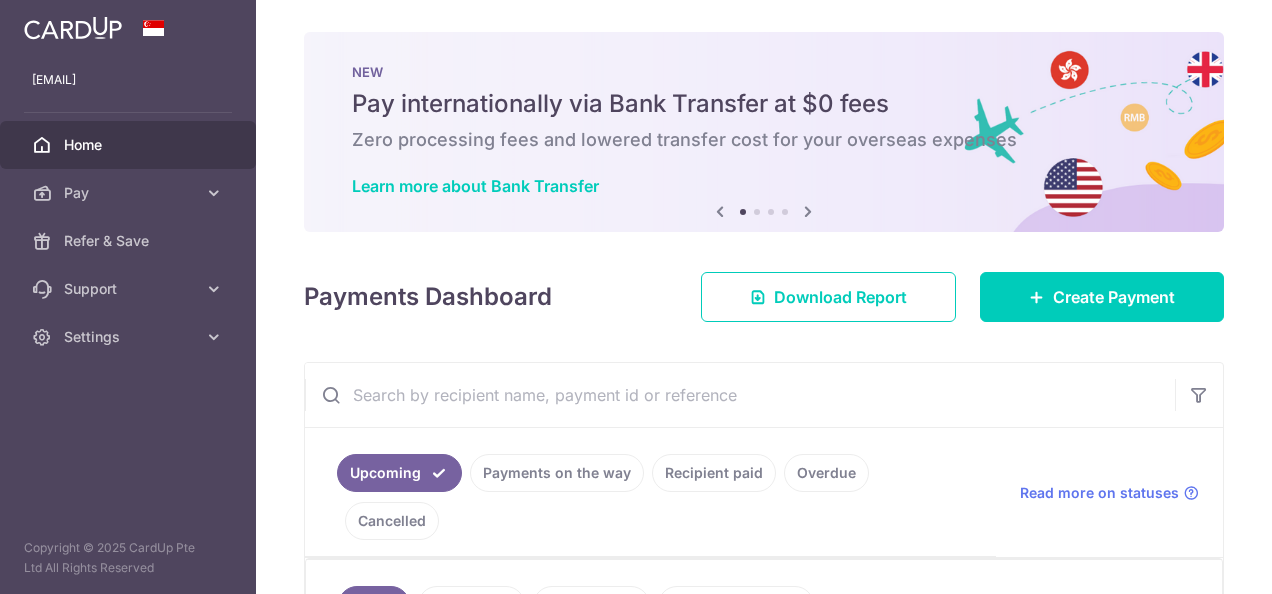 scroll, scrollTop: 0, scrollLeft: 0, axis: both 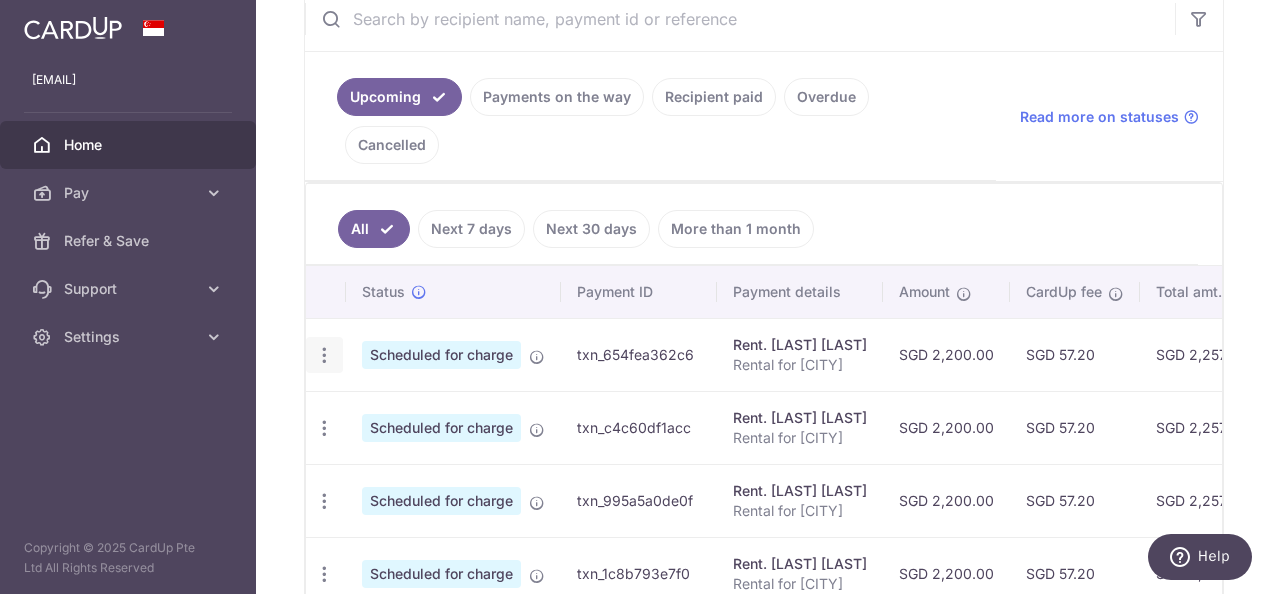 click at bounding box center [324, 355] 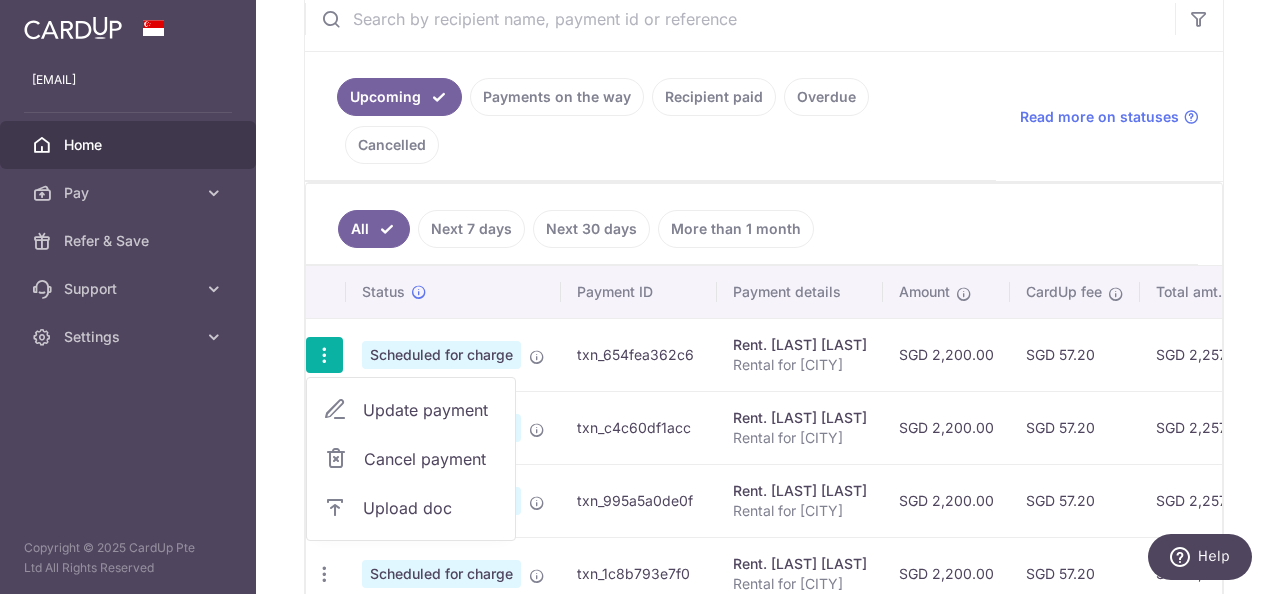click on "Update payment" at bounding box center [431, 410] 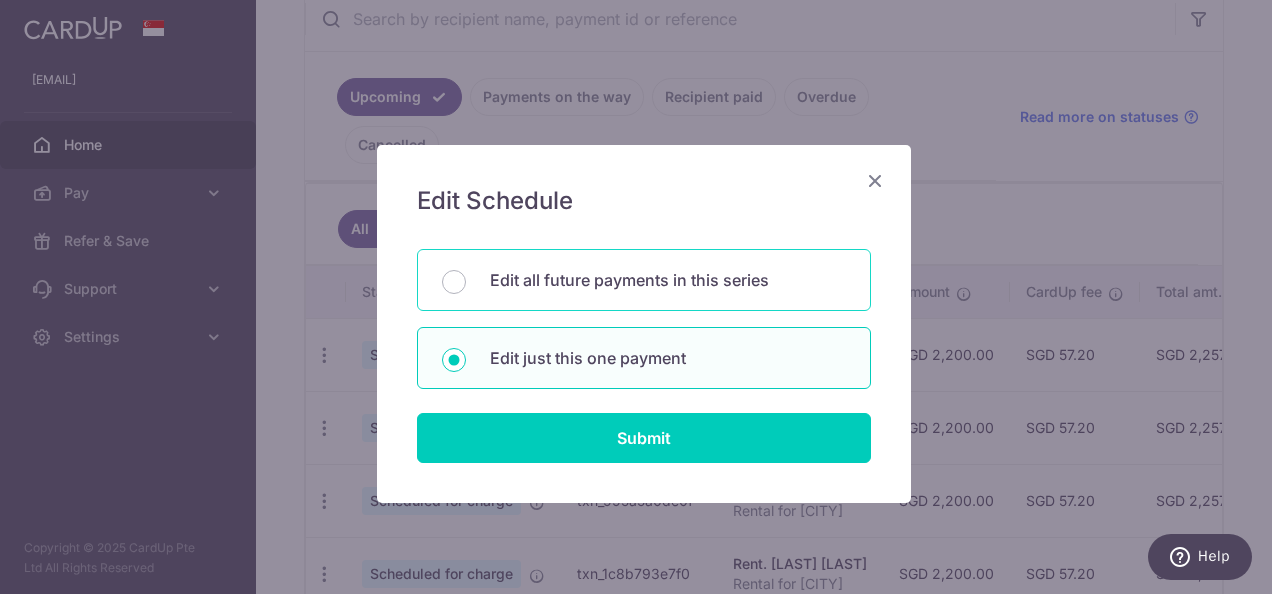click on "Edit all future payments in this series" at bounding box center (644, 280) 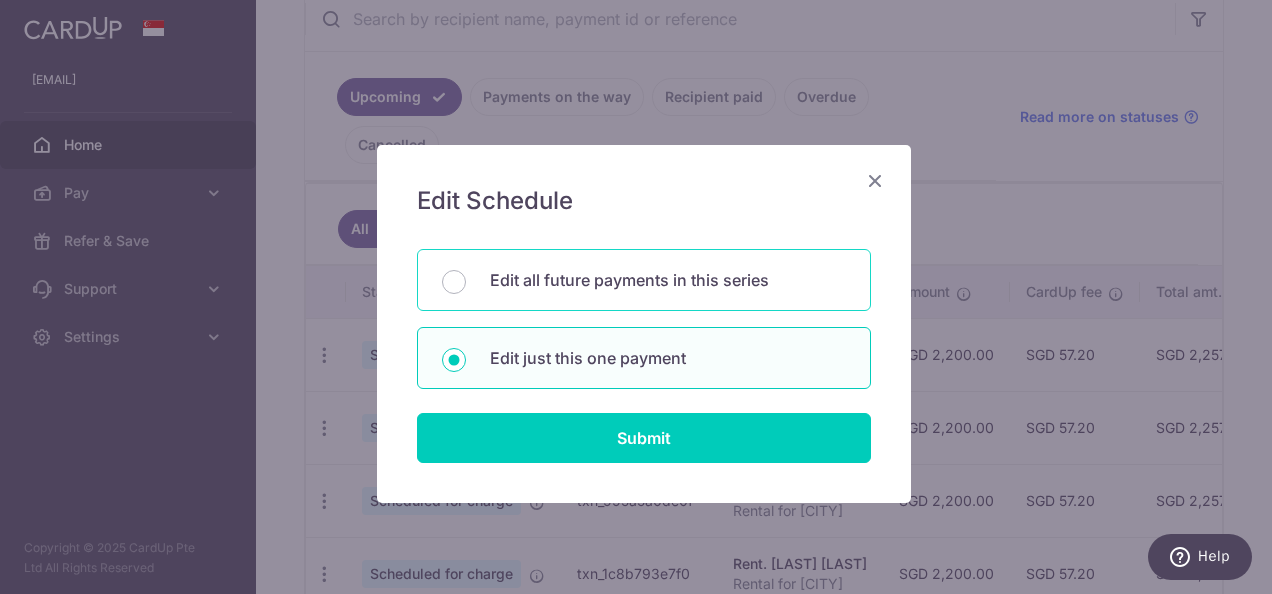radio on "true" 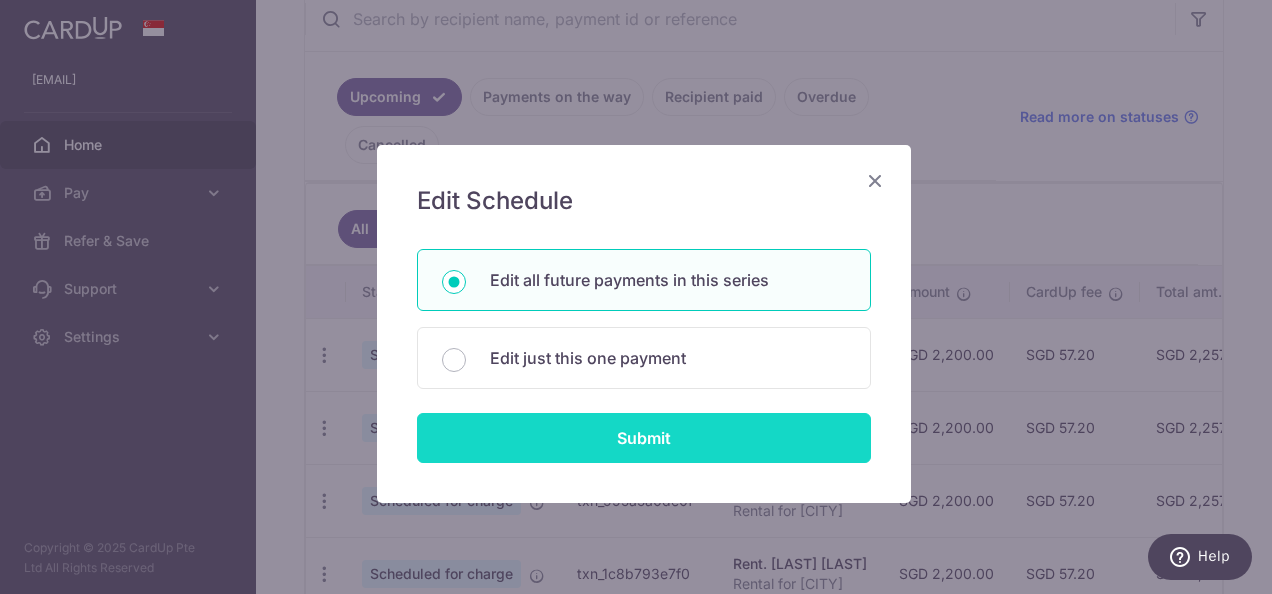 click on "Submit" at bounding box center (644, 438) 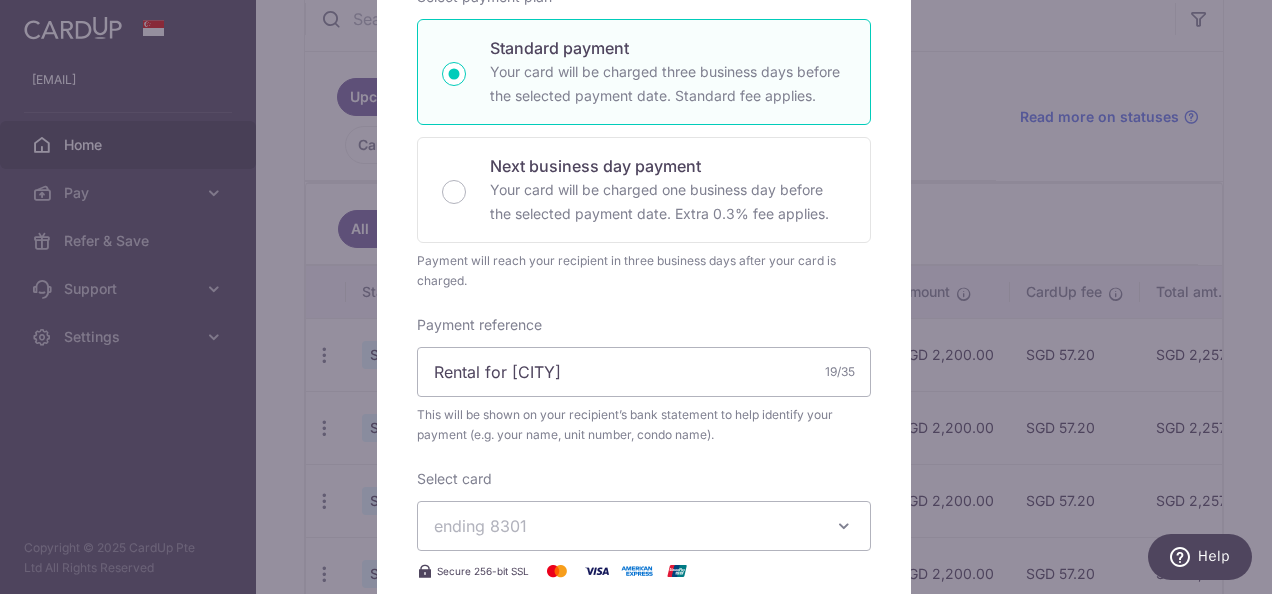 scroll, scrollTop: 500, scrollLeft: 0, axis: vertical 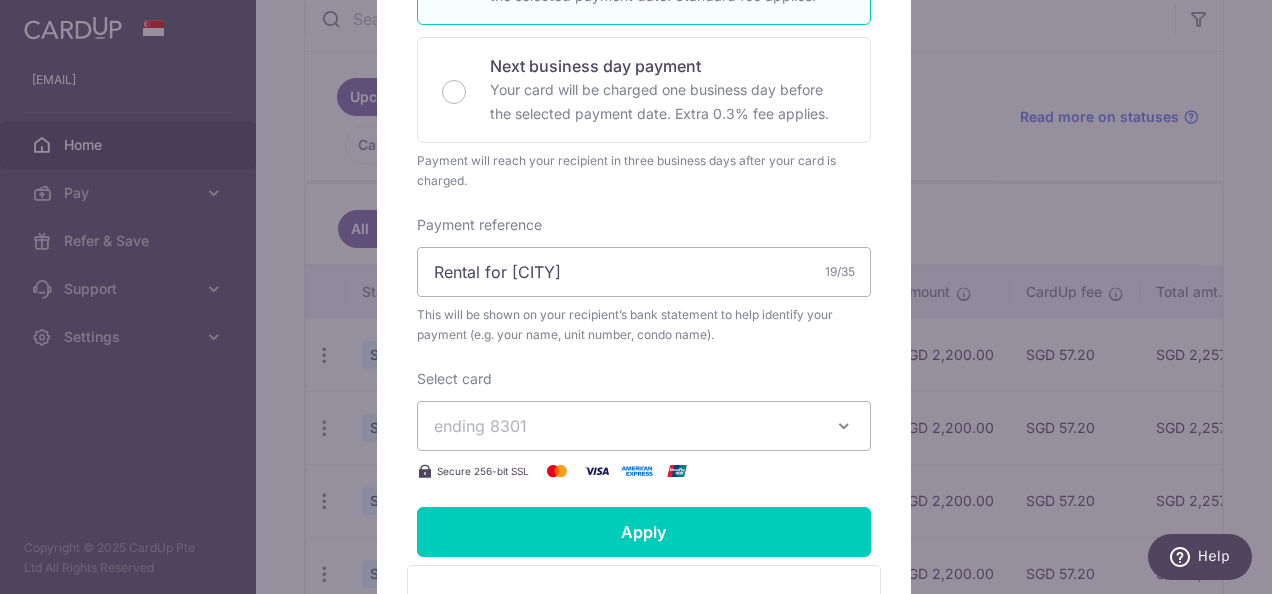 click on "ending 8301" at bounding box center (626, 426) 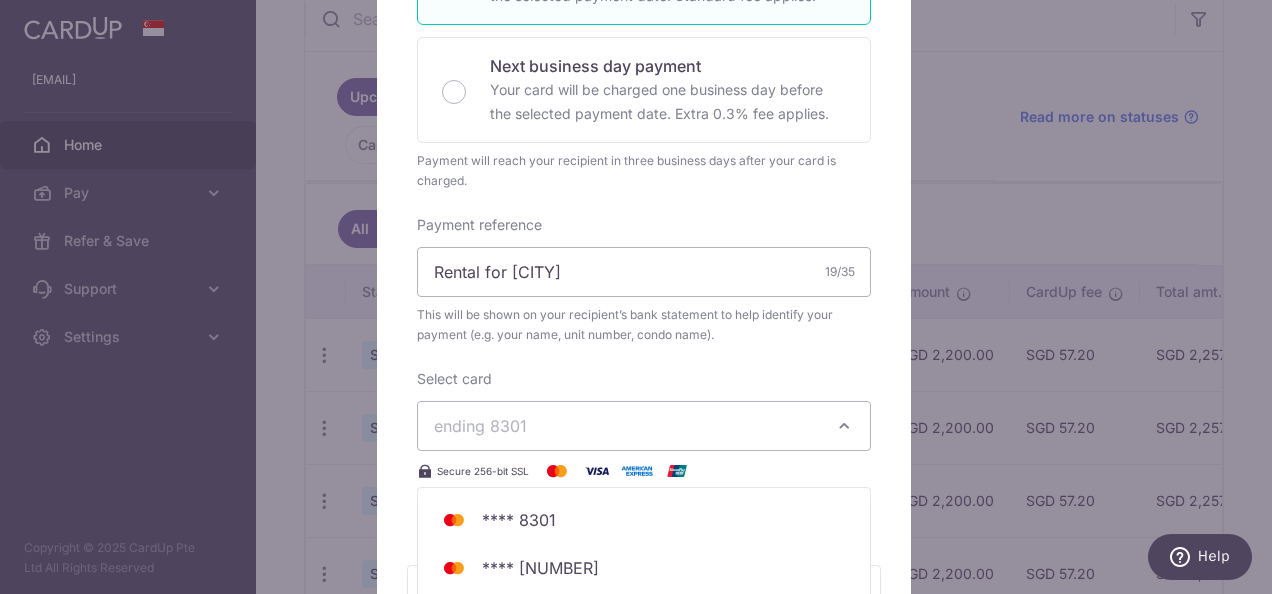 scroll, scrollTop: 600, scrollLeft: 0, axis: vertical 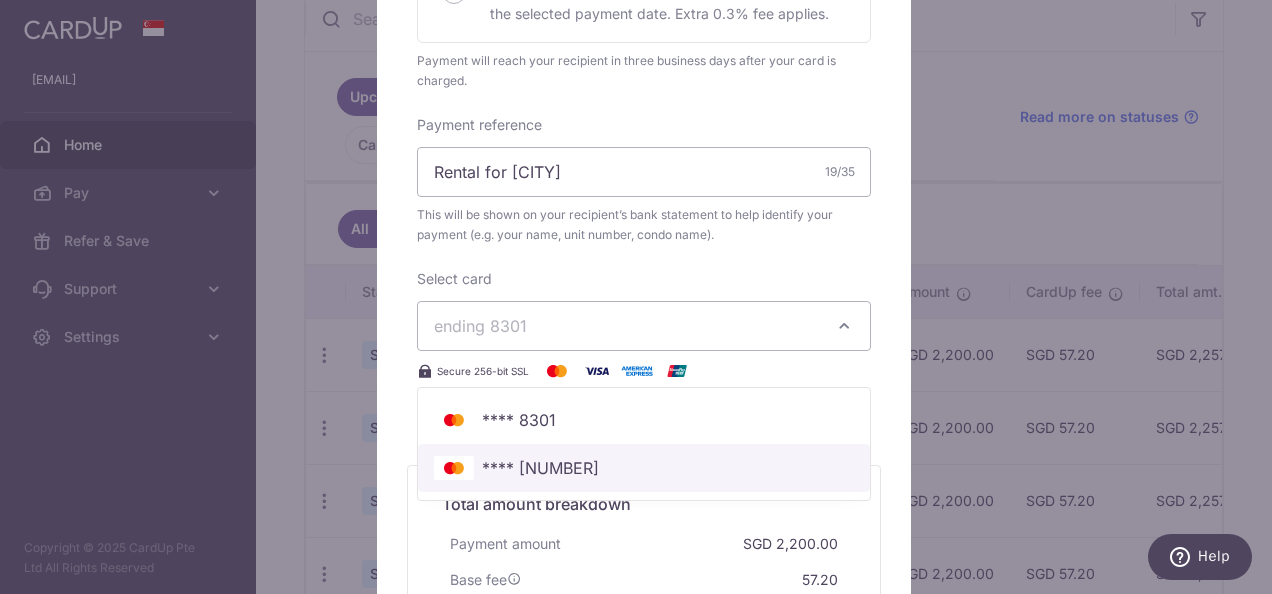 click on "**** [CARD_LAST_4]" at bounding box center (644, 468) 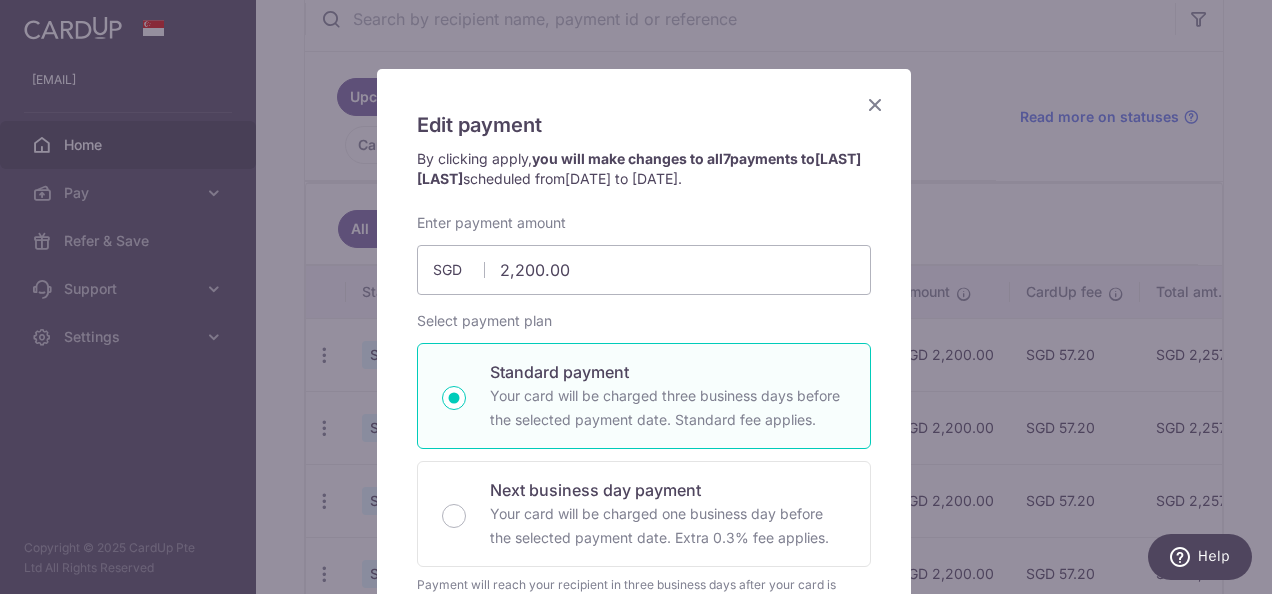 scroll, scrollTop: 676, scrollLeft: 0, axis: vertical 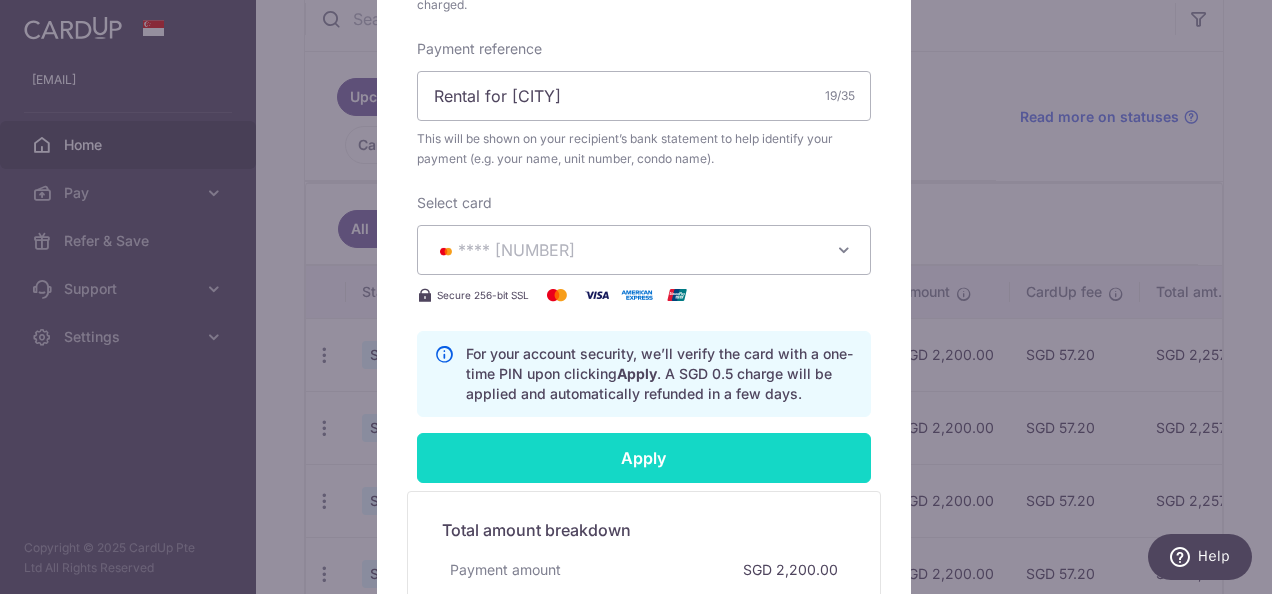 click on "Apply" at bounding box center [644, 458] 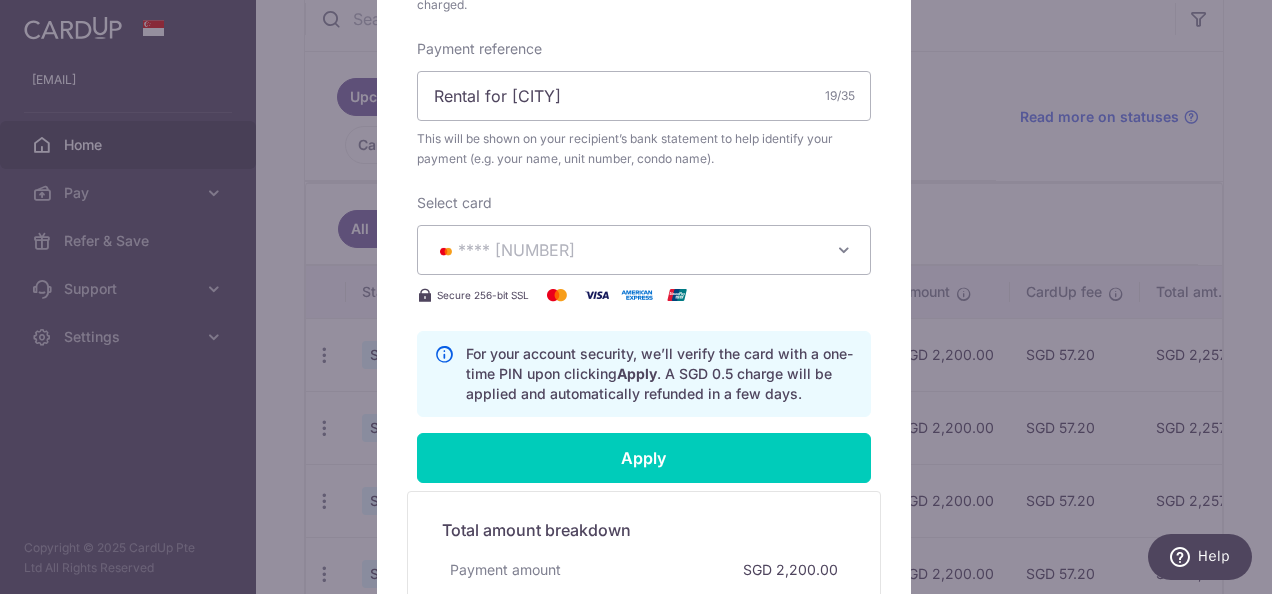 type on "Successfully Applied" 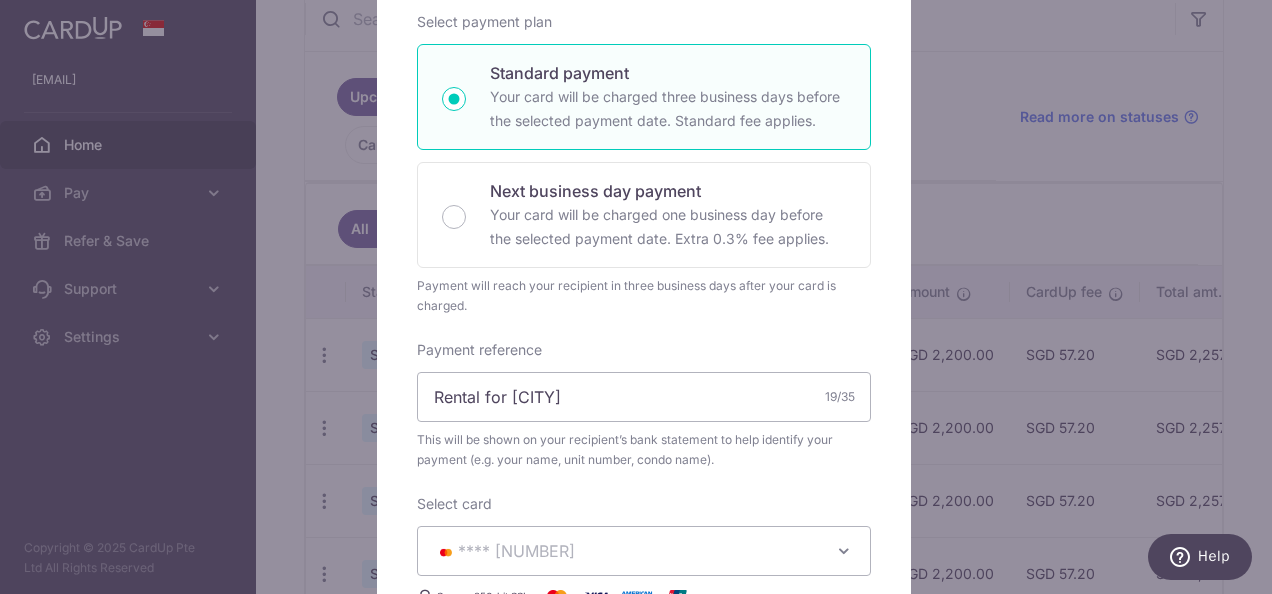 scroll, scrollTop: 0, scrollLeft: 0, axis: both 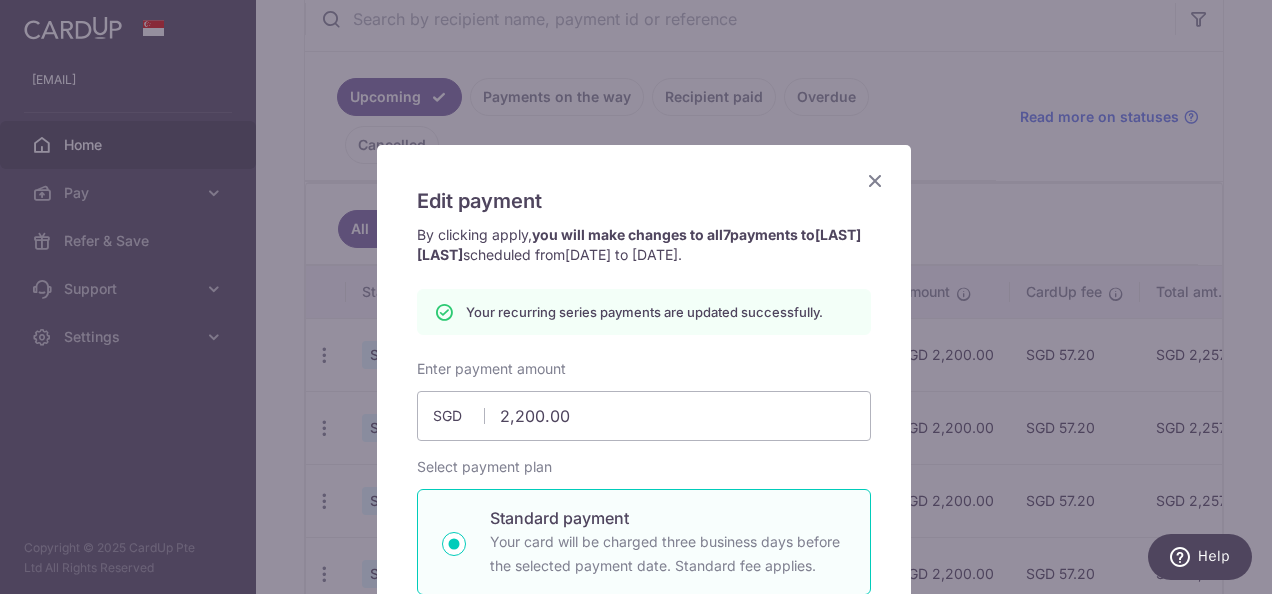 click at bounding box center (875, 180) 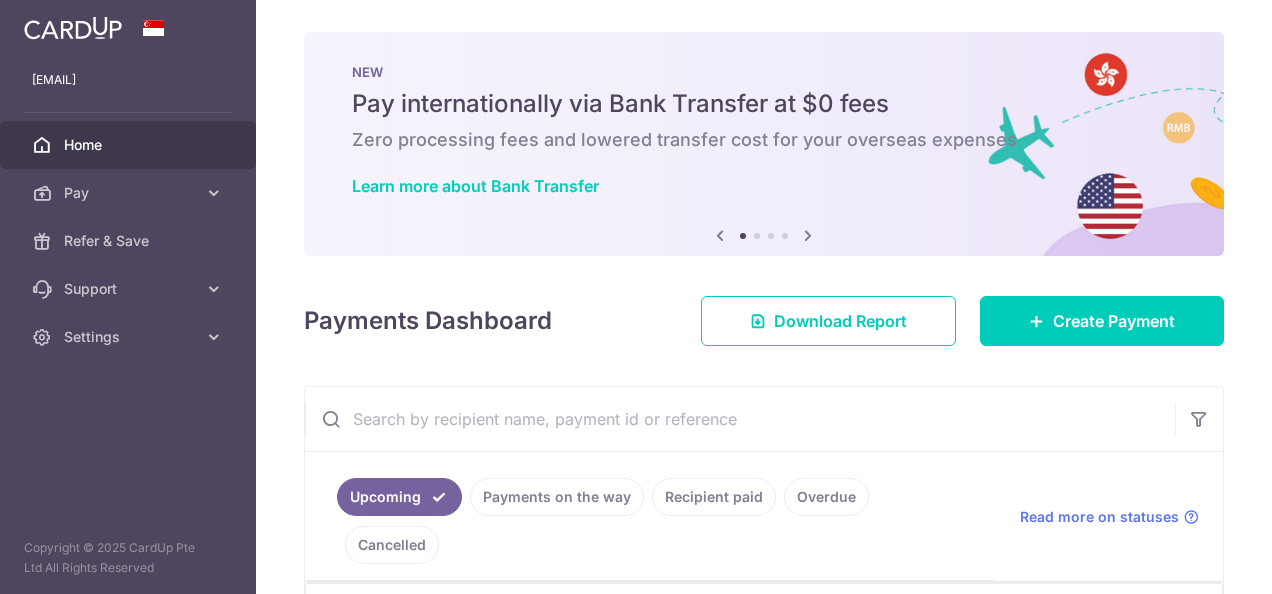scroll, scrollTop: 0, scrollLeft: 0, axis: both 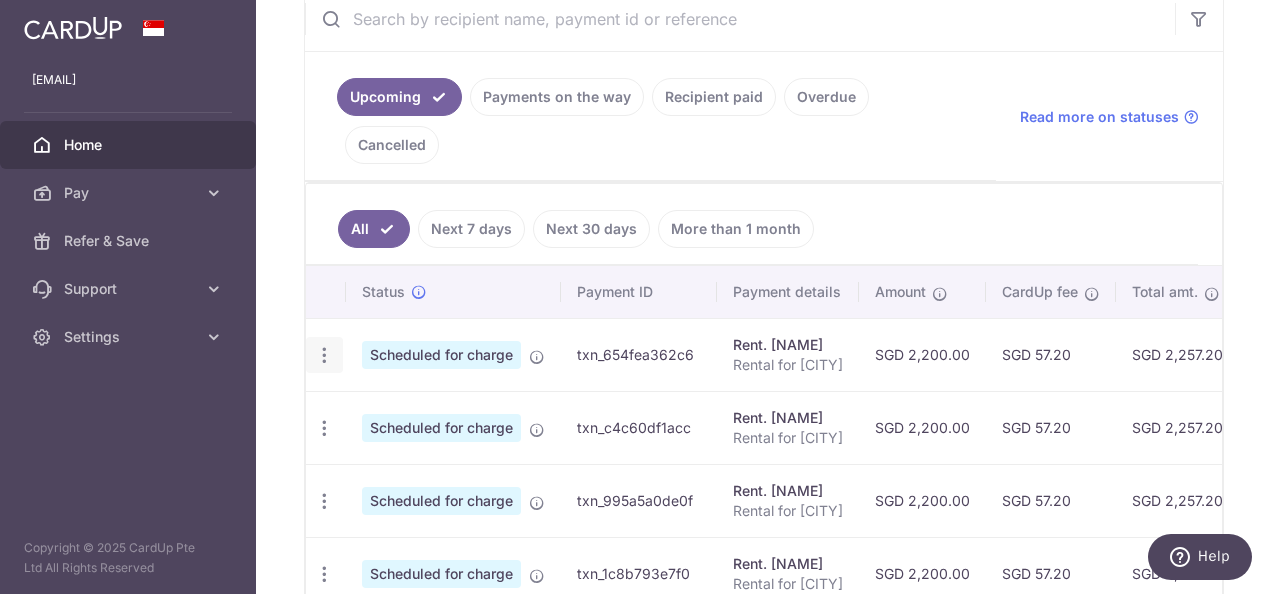 click at bounding box center [324, 355] 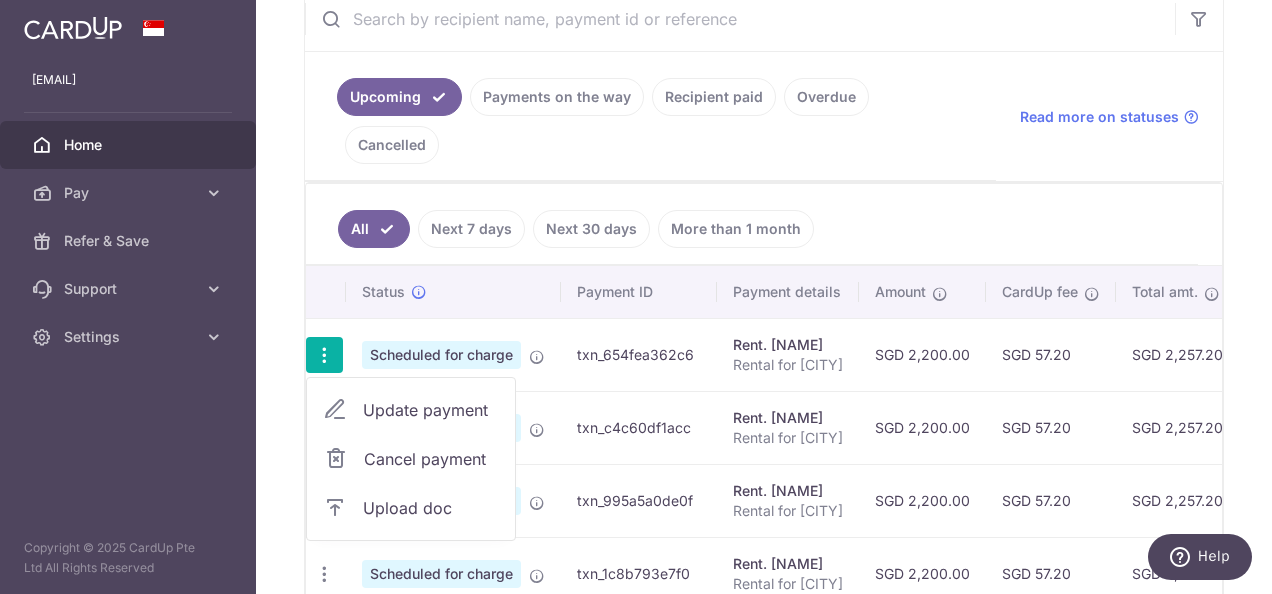 click on "Update payment" at bounding box center (431, 410) 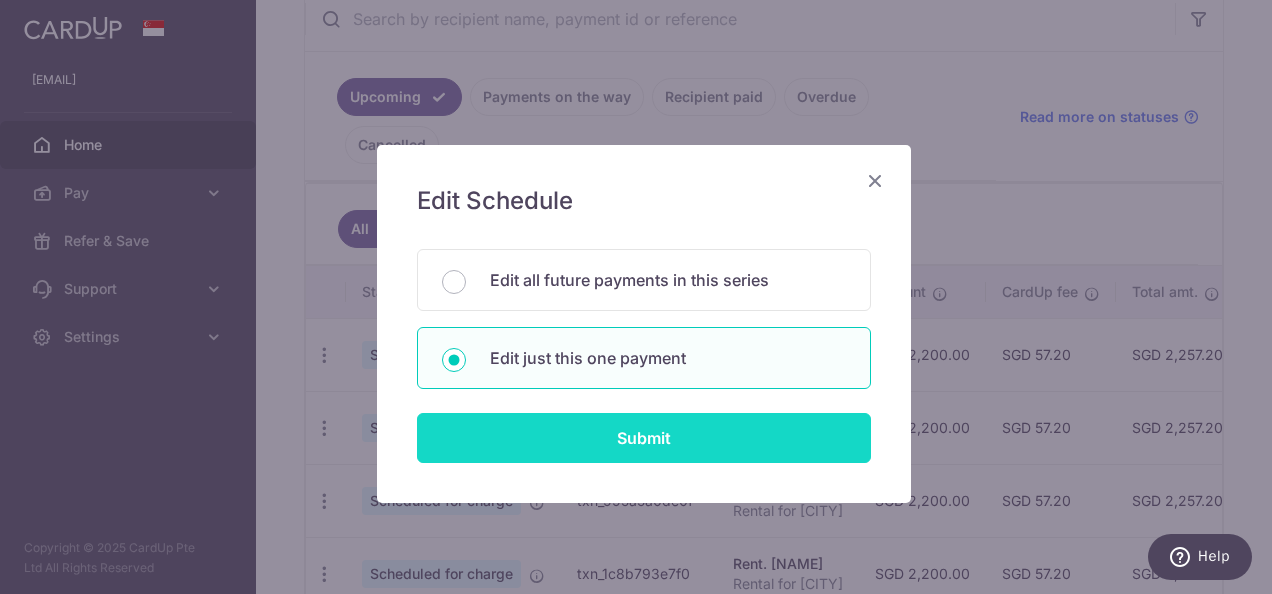 click on "Submit" at bounding box center [644, 438] 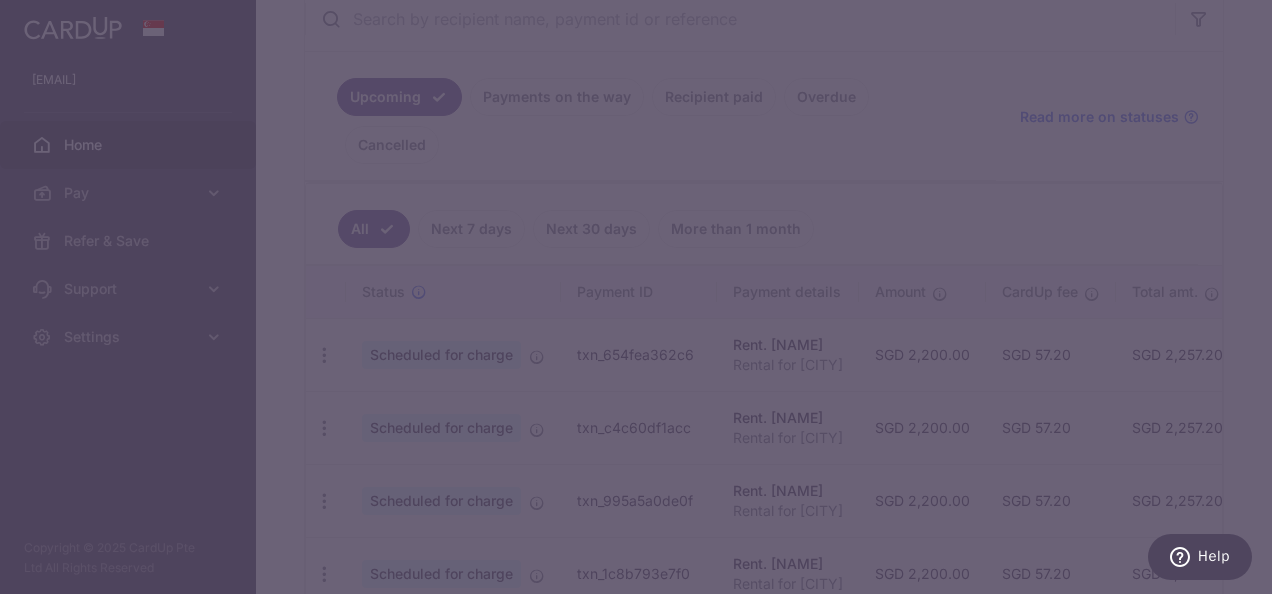 type on "2,200.00" 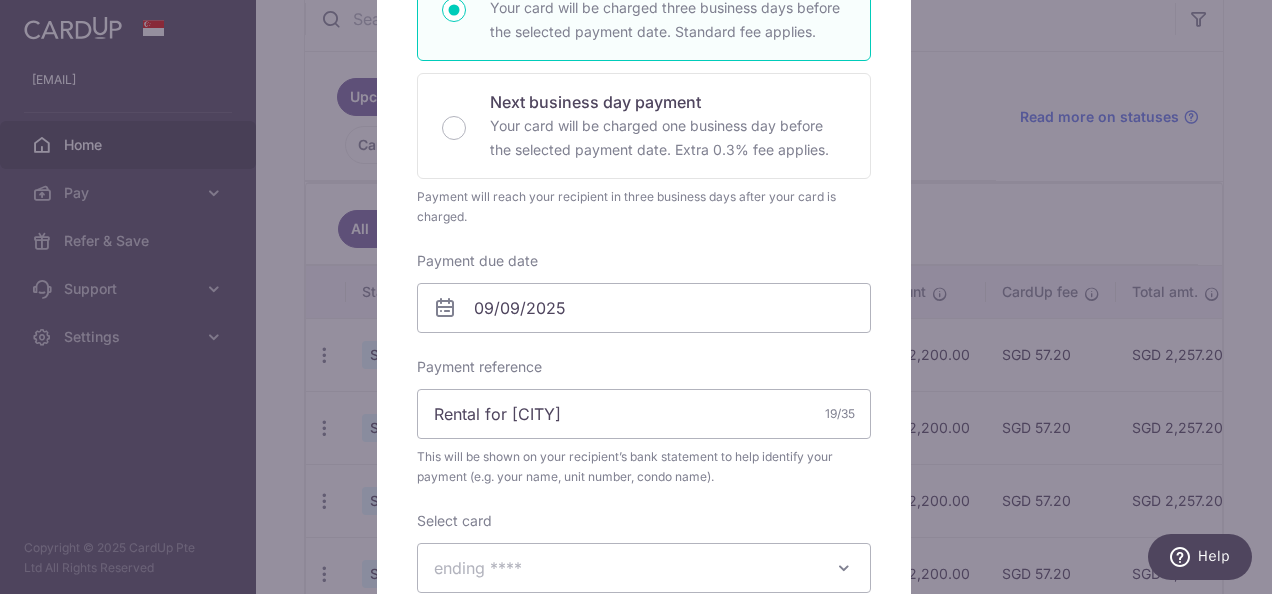 scroll, scrollTop: 600, scrollLeft: 0, axis: vertical 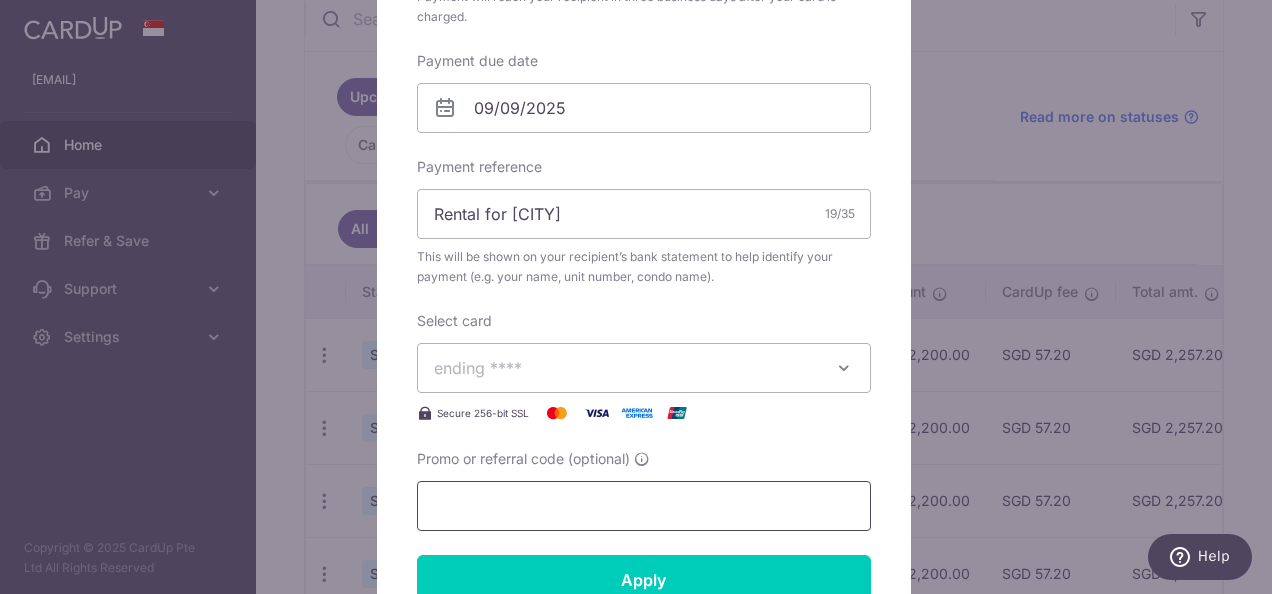 click on "Promo or referral code (optional)" at bounding box center [644, 506] 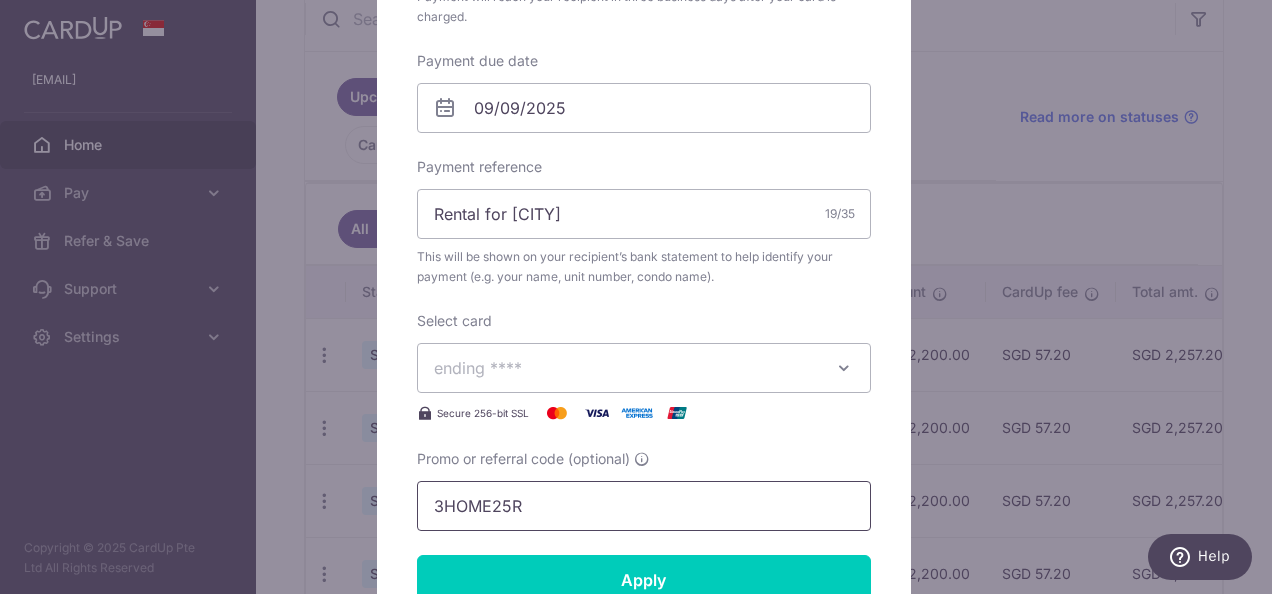 scroll, scrollTop: 800, scrollLeft: 0, axis: vertical 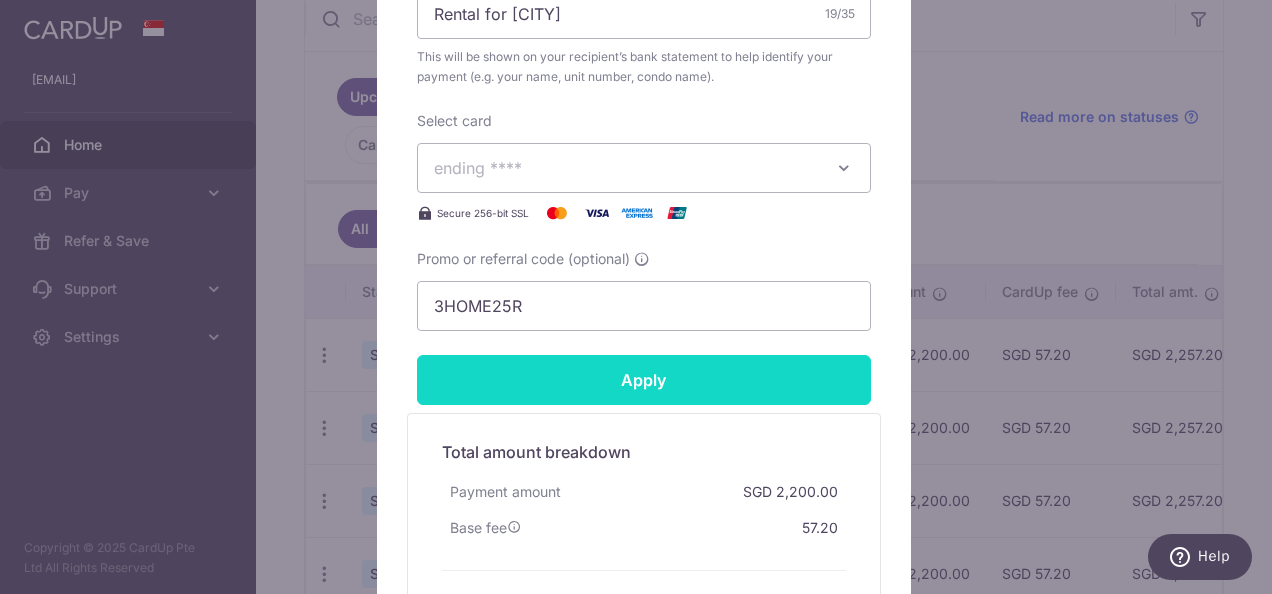 click on "Apply" at bounding box center (644, 380) 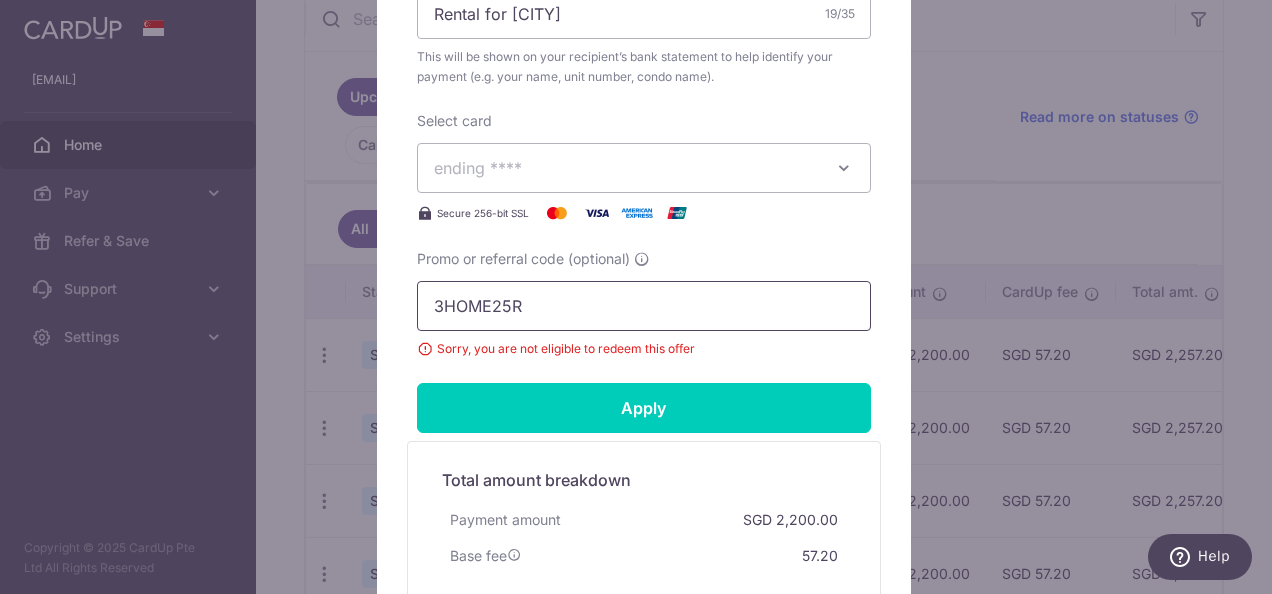 click on "3HOME25R" at bounding box center [644, 306] 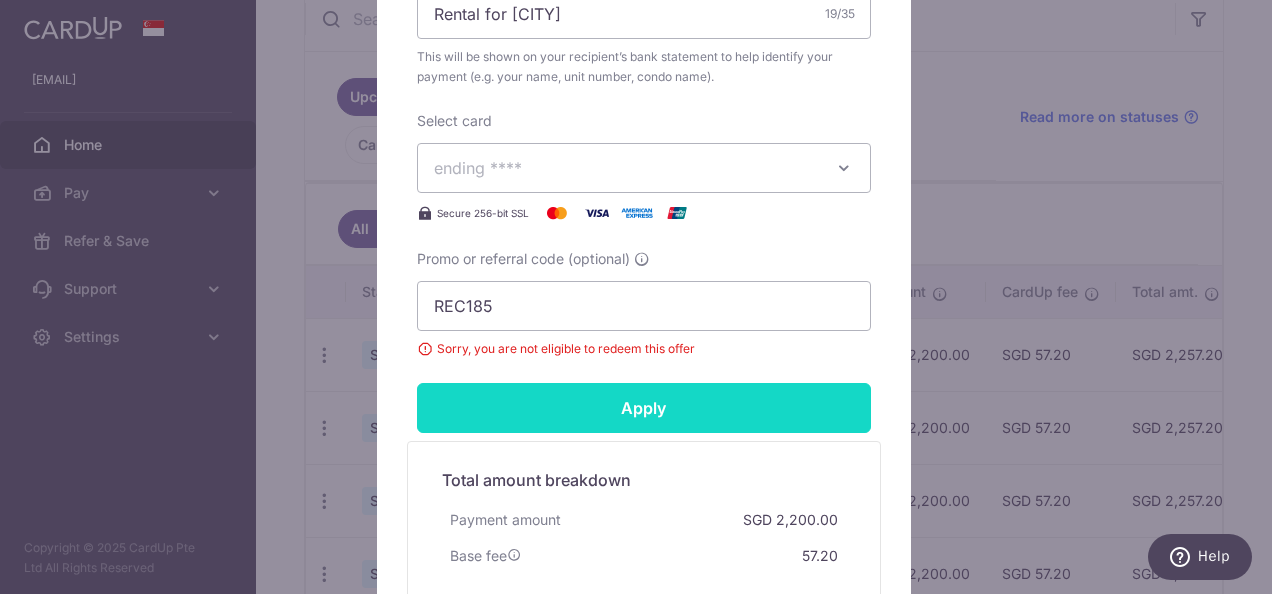 click on "Apply" at bounding box center (644, 408) 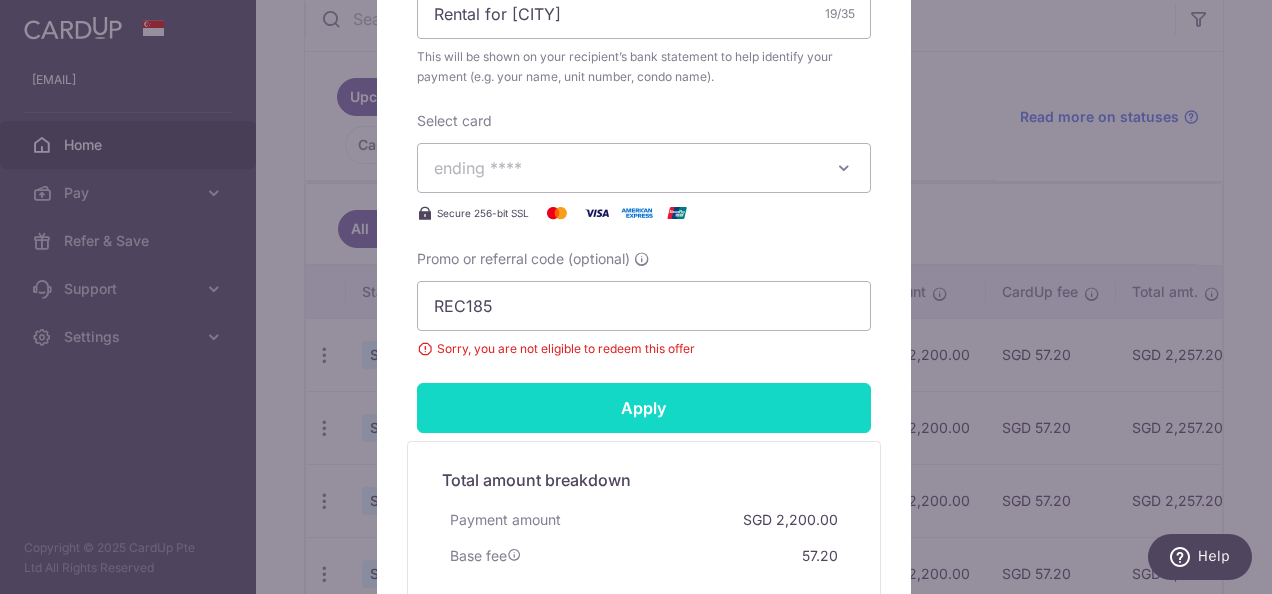 click on "Apply" at bounding box center [644, 408] 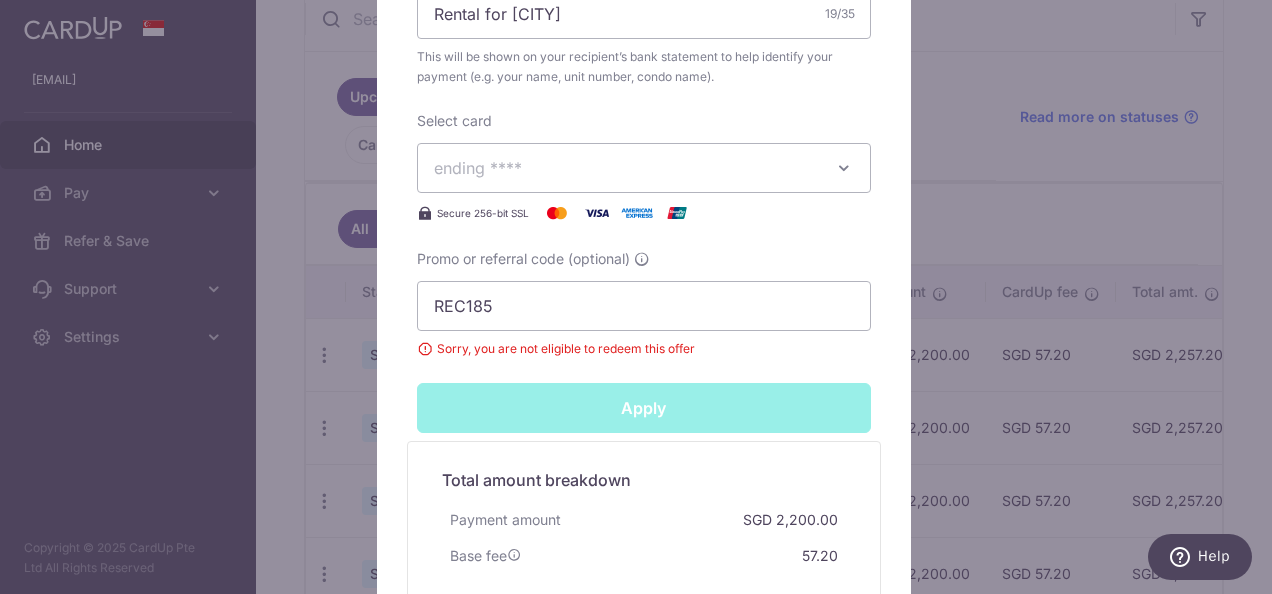 click on "Apply" at bounding box center (644, 408) 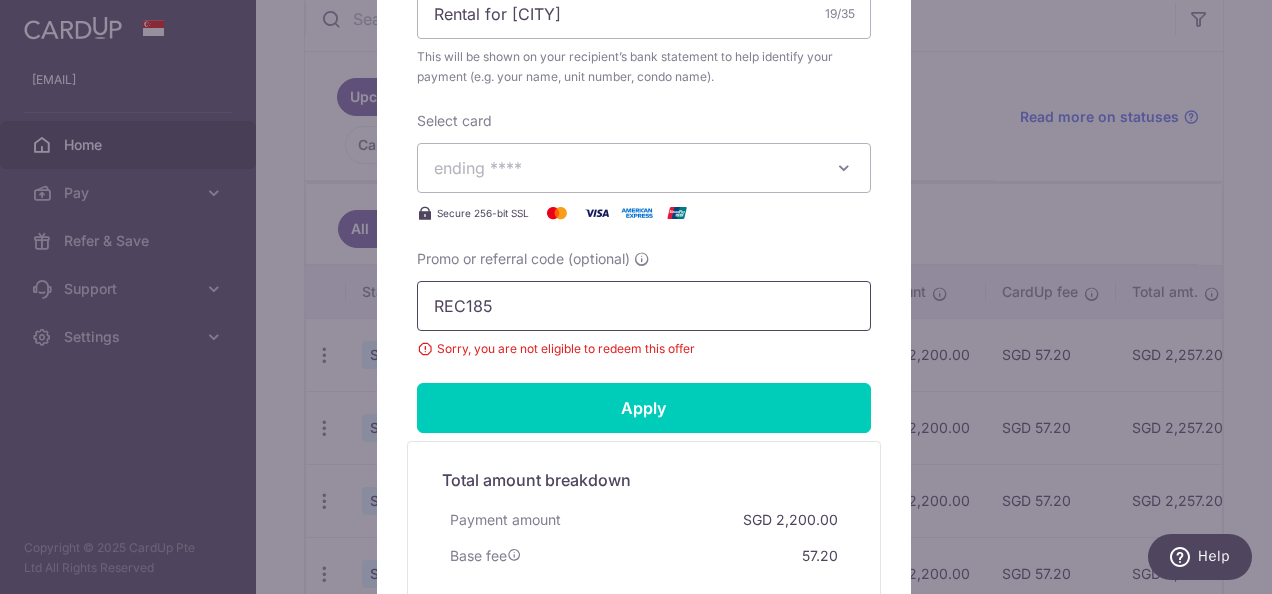 click on "REC185" at bounding box center (644, 306) 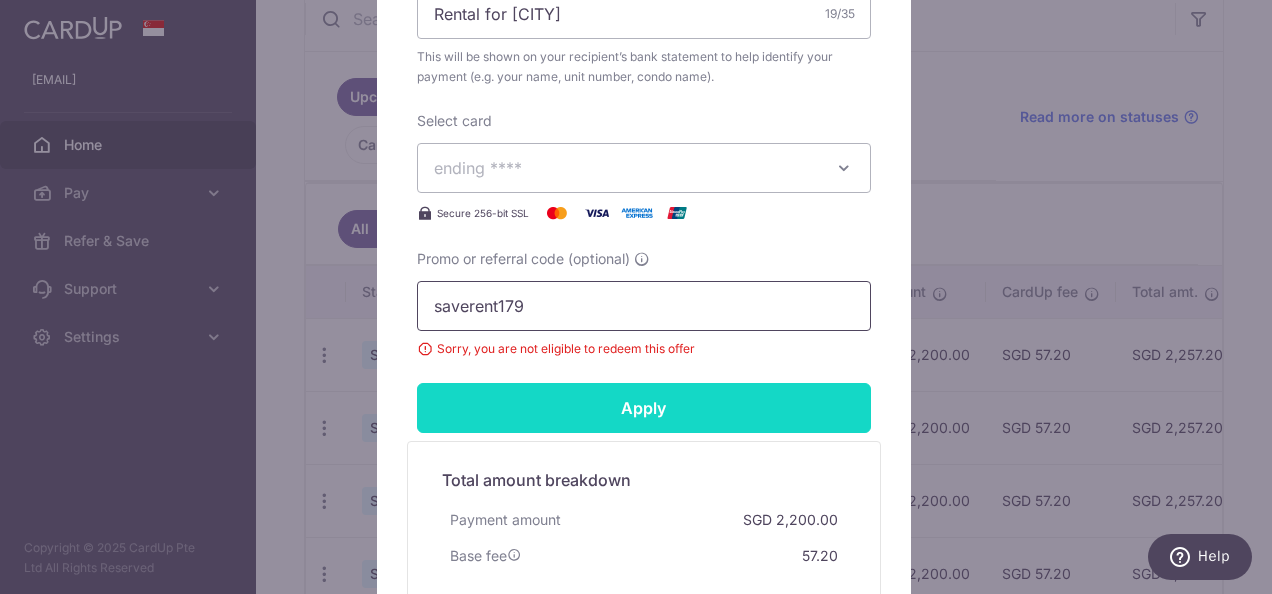 type on "saverent179" 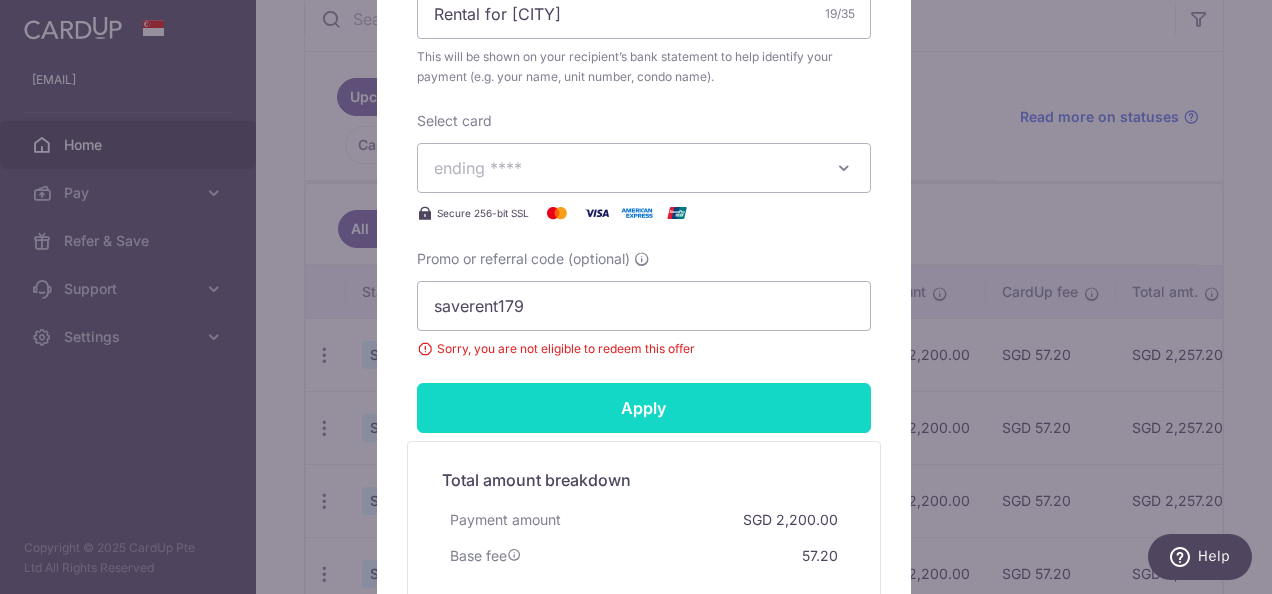 click on "Apply" at bounding box center (644, 408) 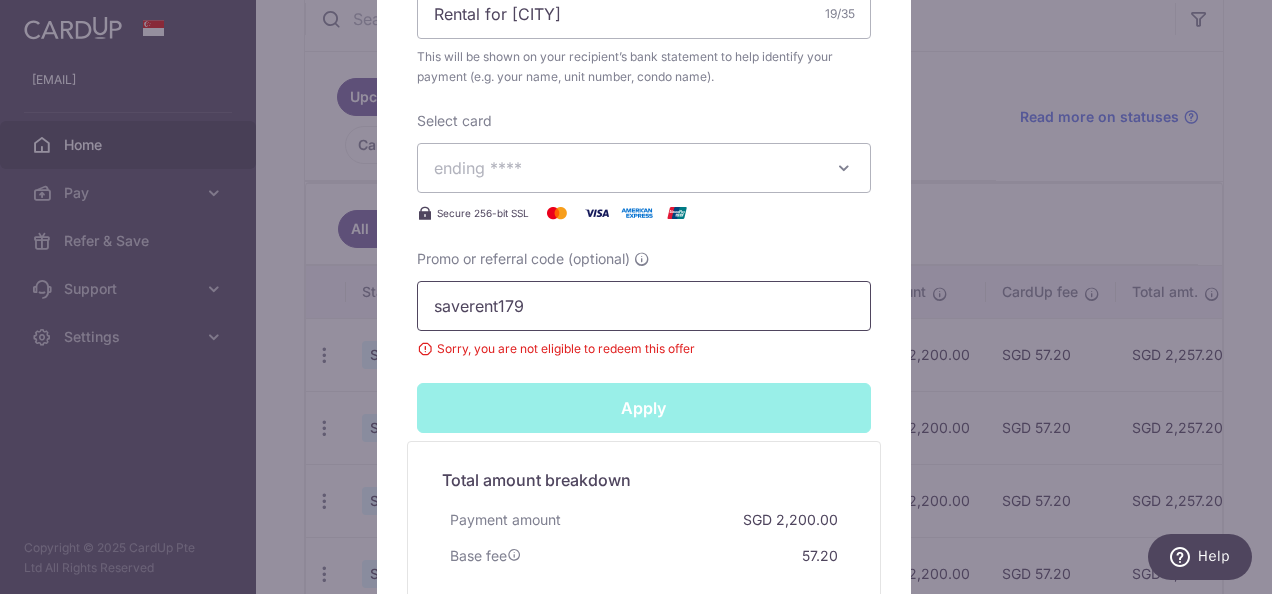 type on "Successfully Applied" 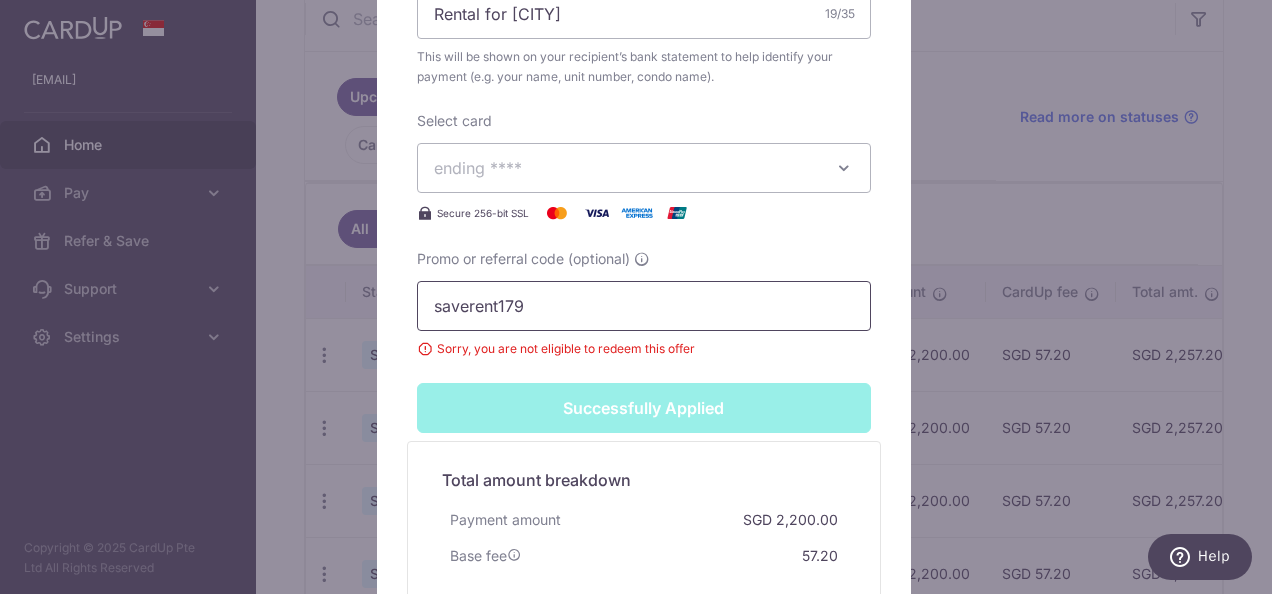 scroll, scrollTop: 869, scrollLeft: 0, axis: vertical 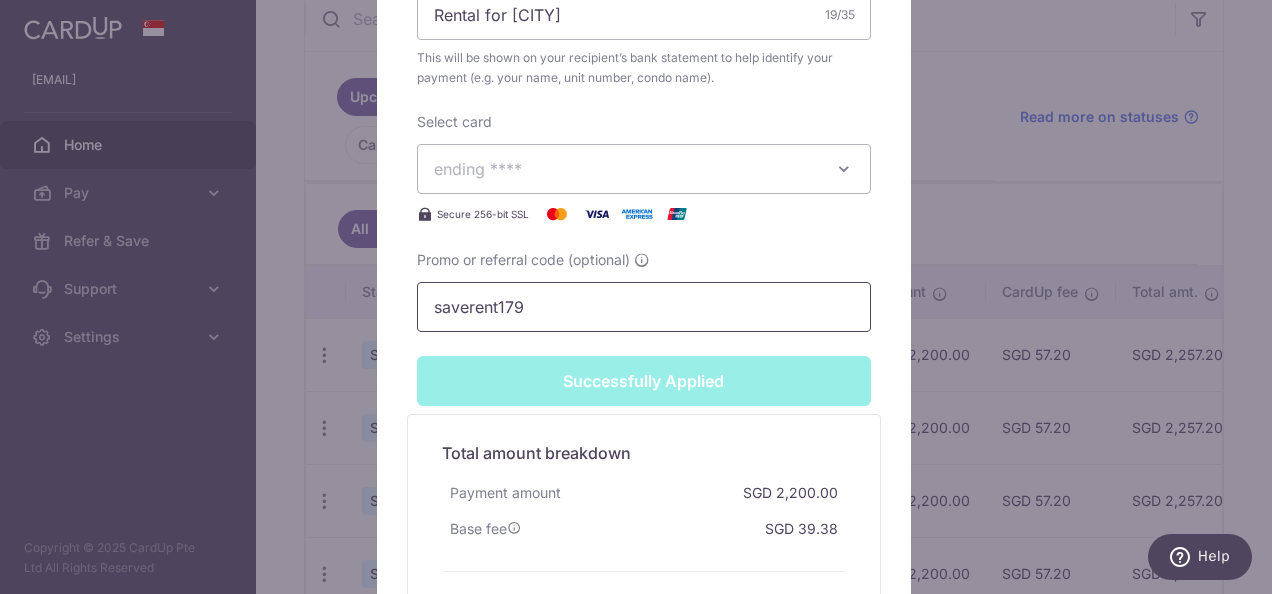 click on "saverent179" at bounding box center [644, 307] 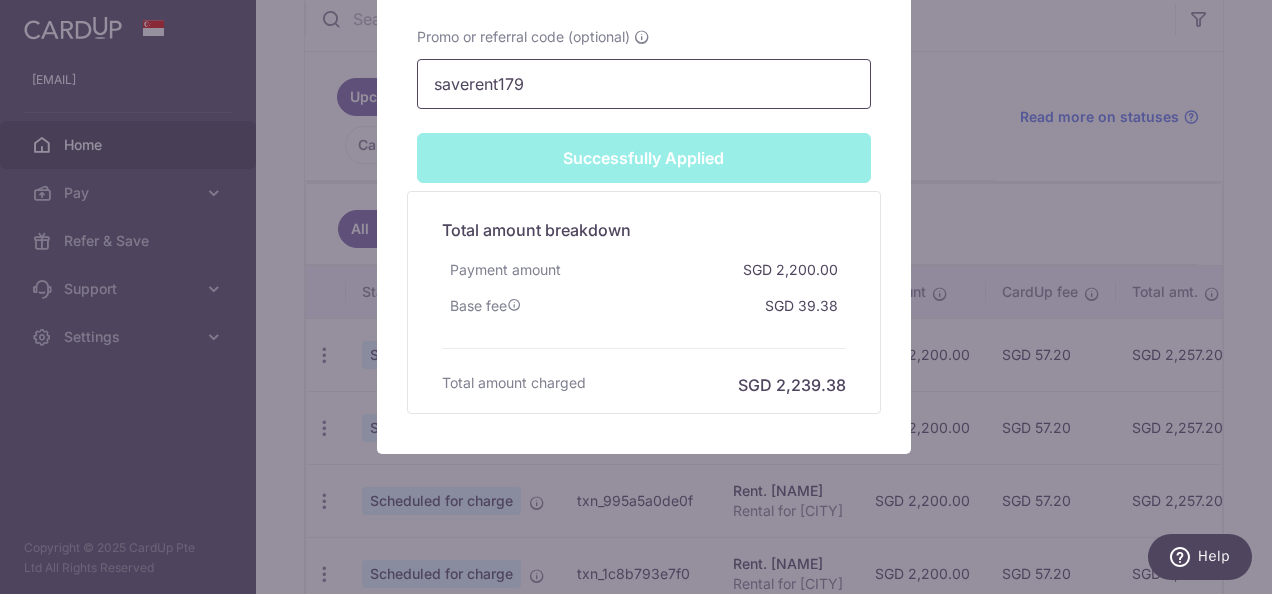 click on "saverent179" at bounding box center (644, 84) 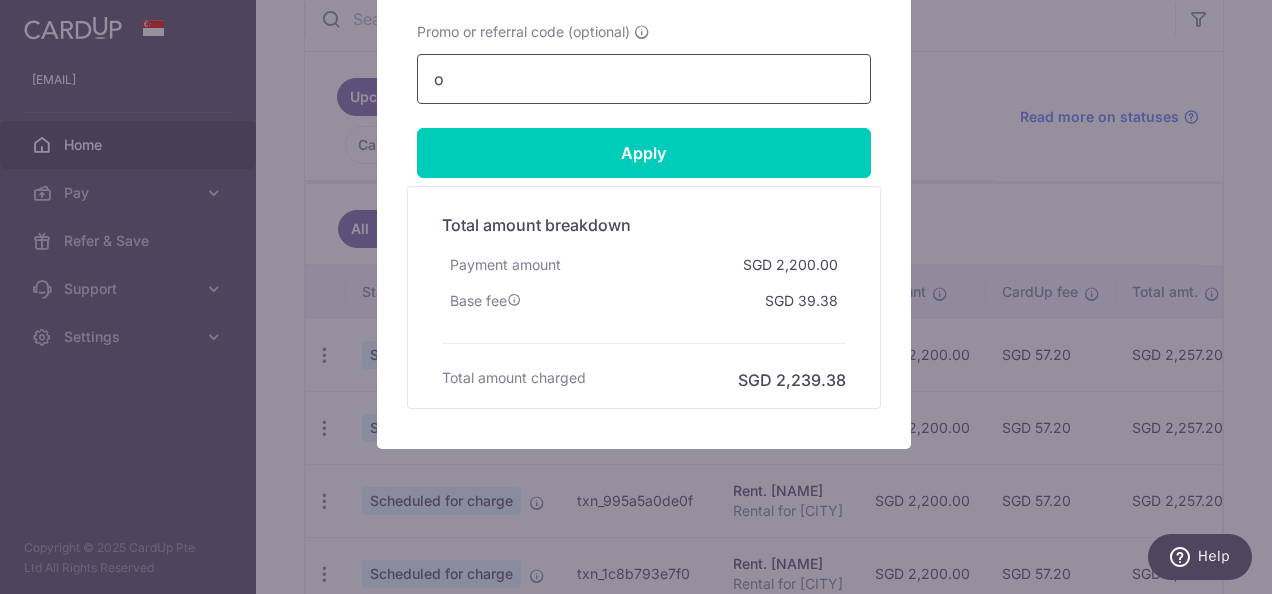 scroll, scrollTop: 1022, scrollLeft: 0, axis: vertical 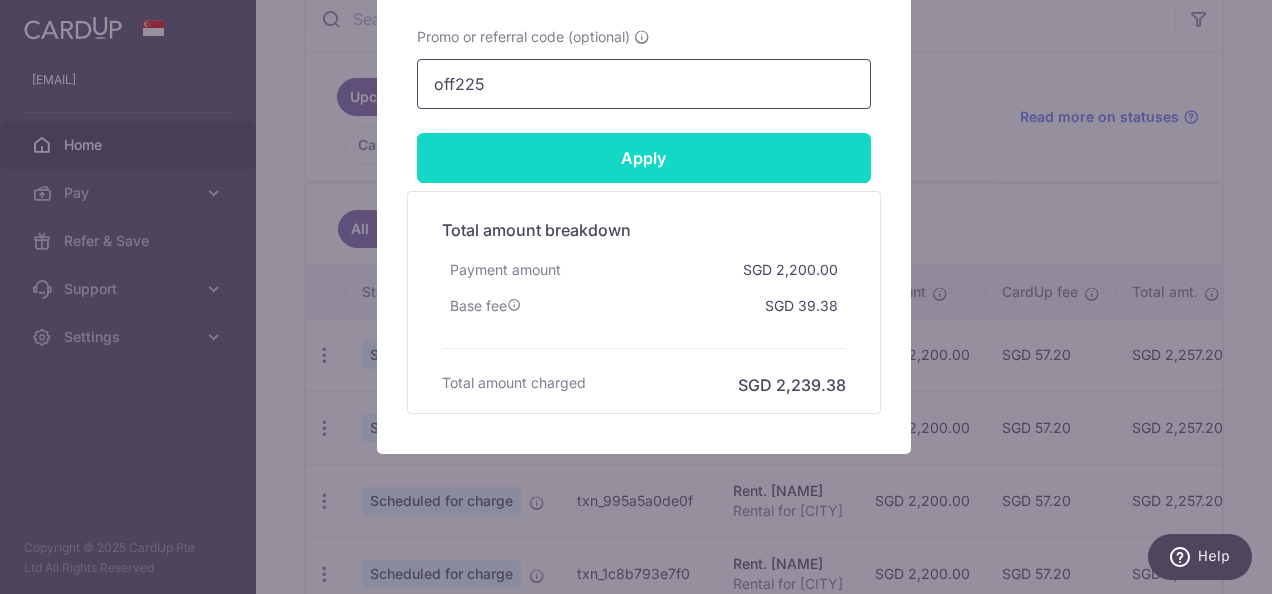 type on "off225" 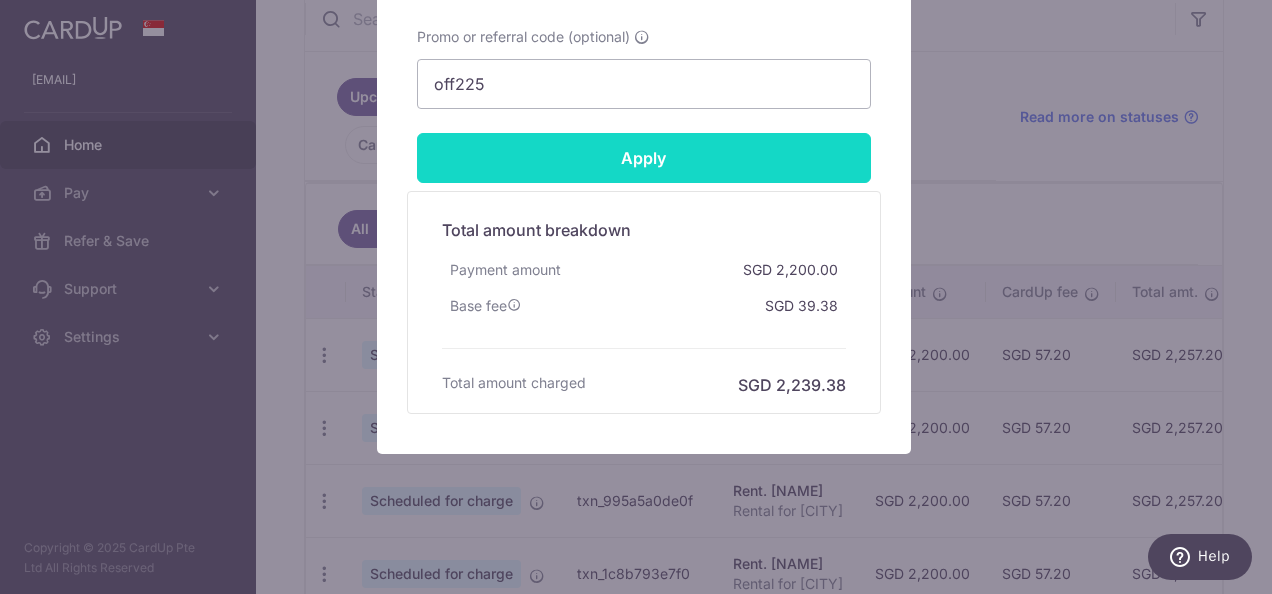 click on "Apply" at bounding box center [644, 158] 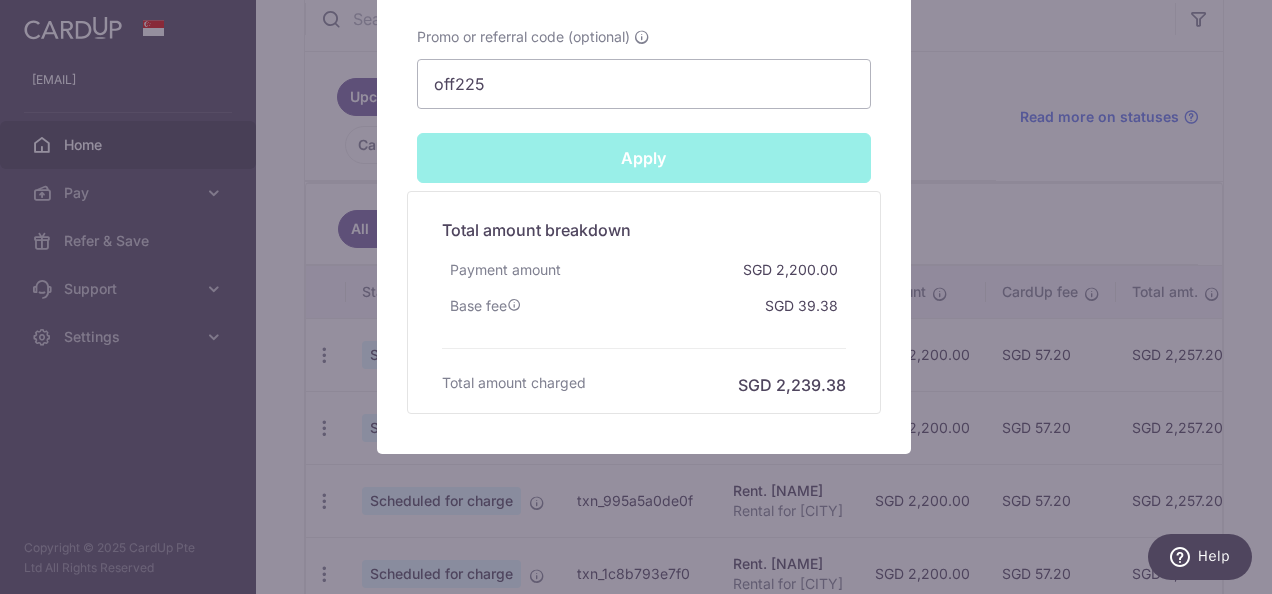type on "Successfully Applied" 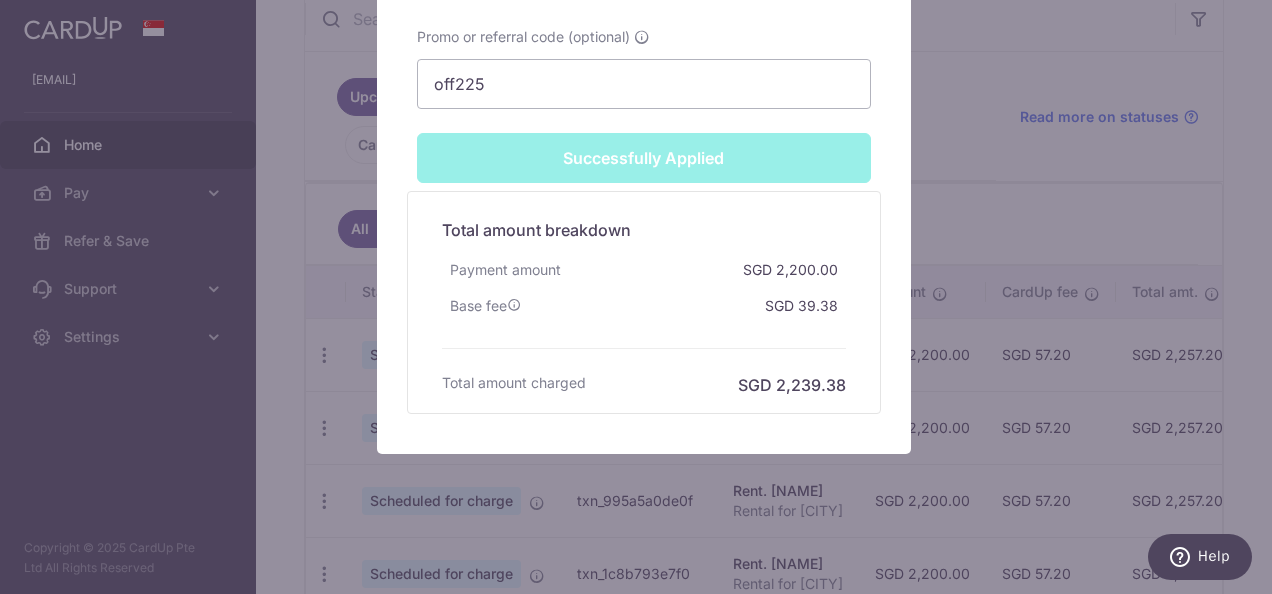 scroll, scrollTop: 1092, scrollLeft: 0, axis: vertical 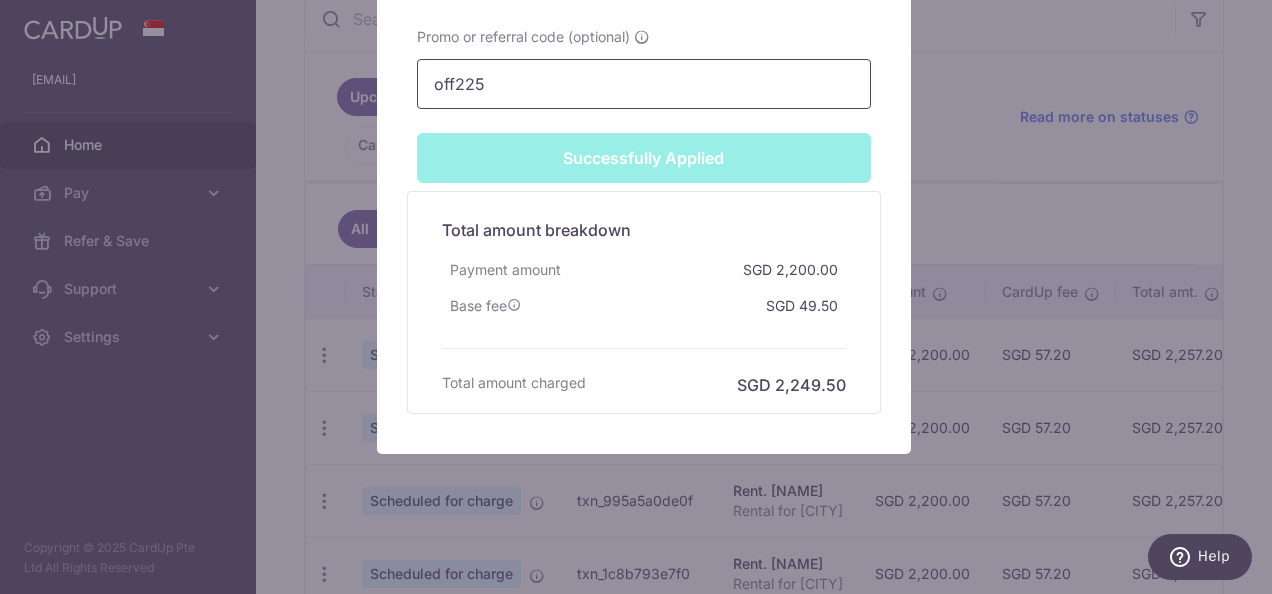 click on "off225" at bounding box center (644, 84) 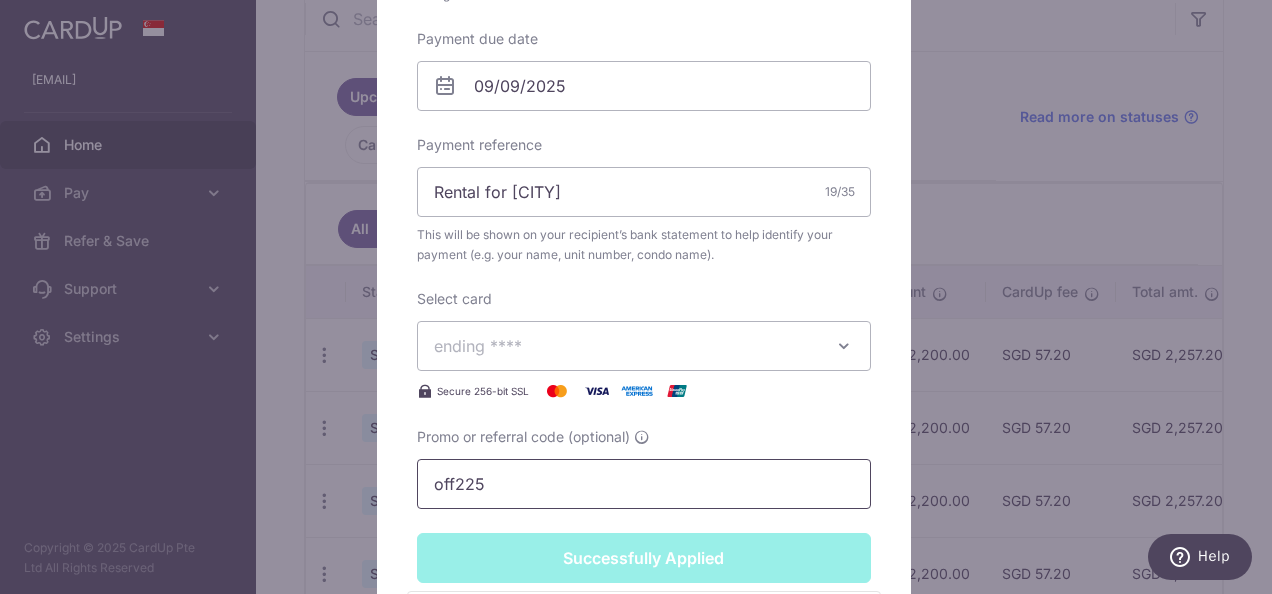 scroll, scrollTop: 1092, scrollLeft: 0, axis: vertical 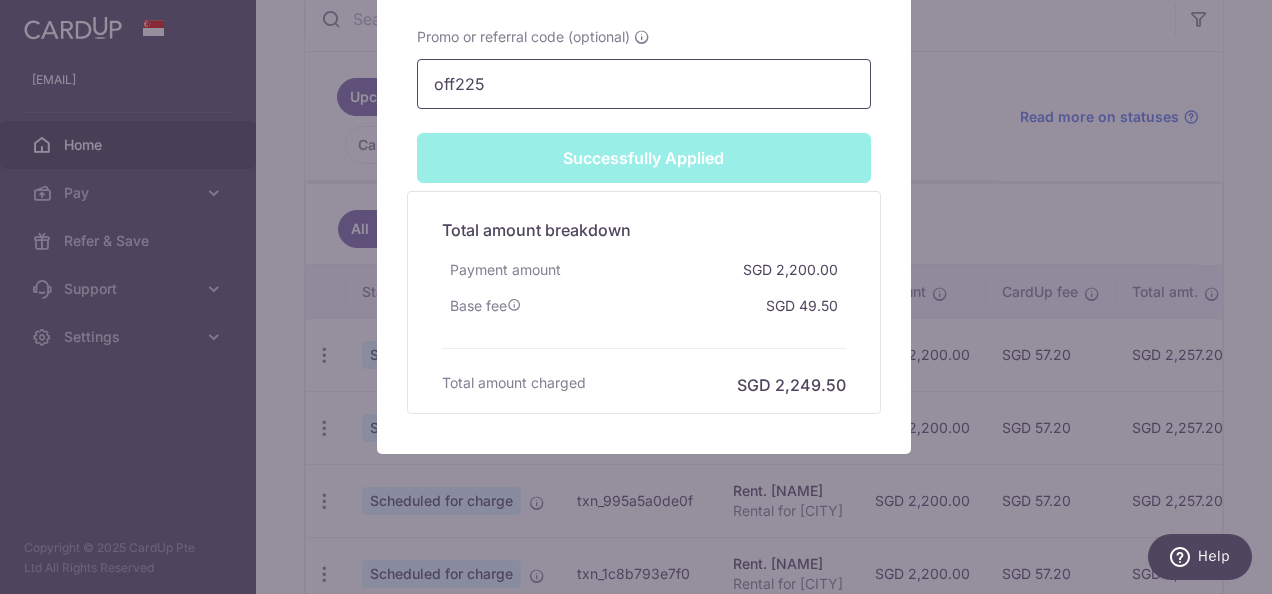 type on "r" 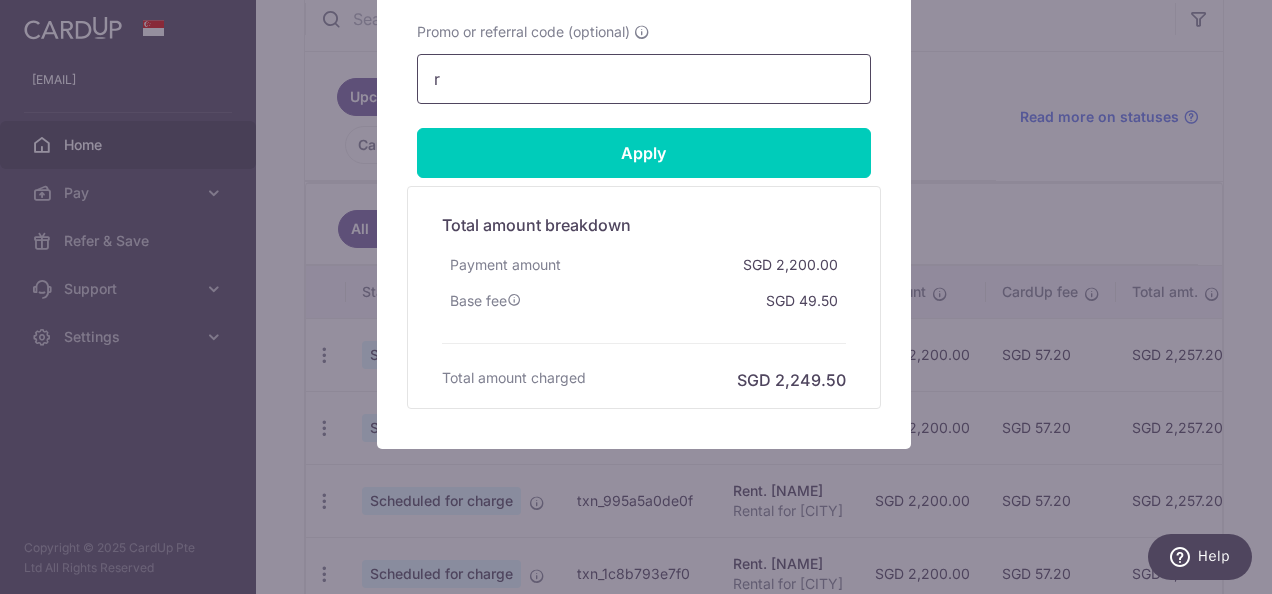 scroll, scrollTop: 1022, scrollLeft: 0, axis: vertical 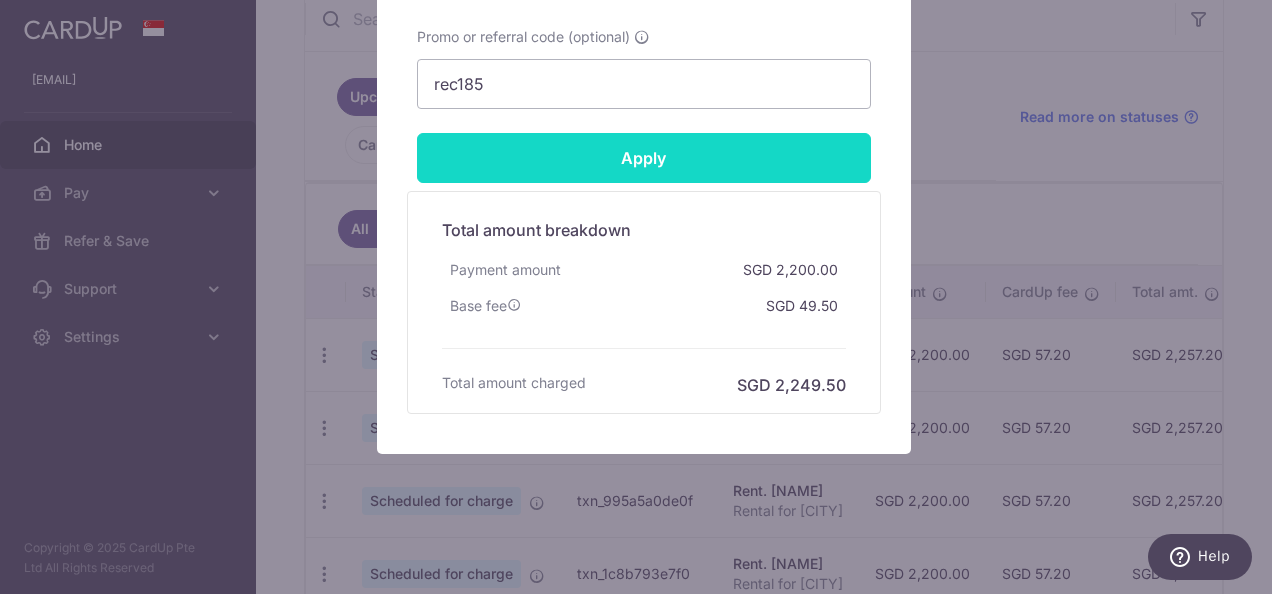 click on "Apply" at bounding box center (644, 158) 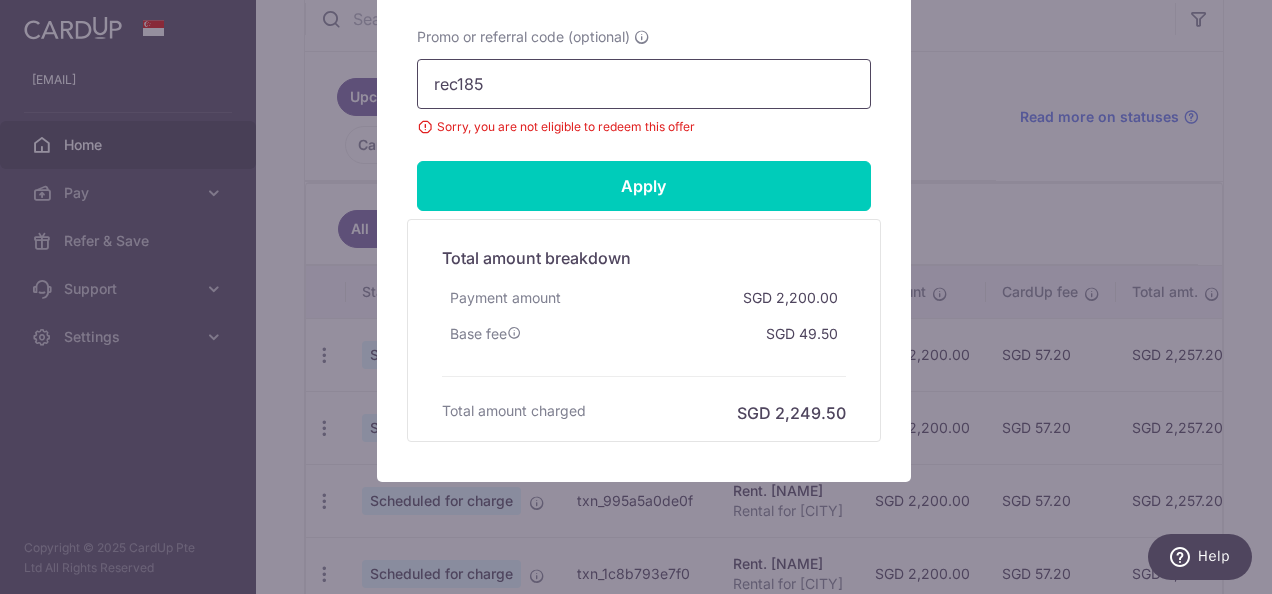 click on "rec185" at bounding box center (644, 84) 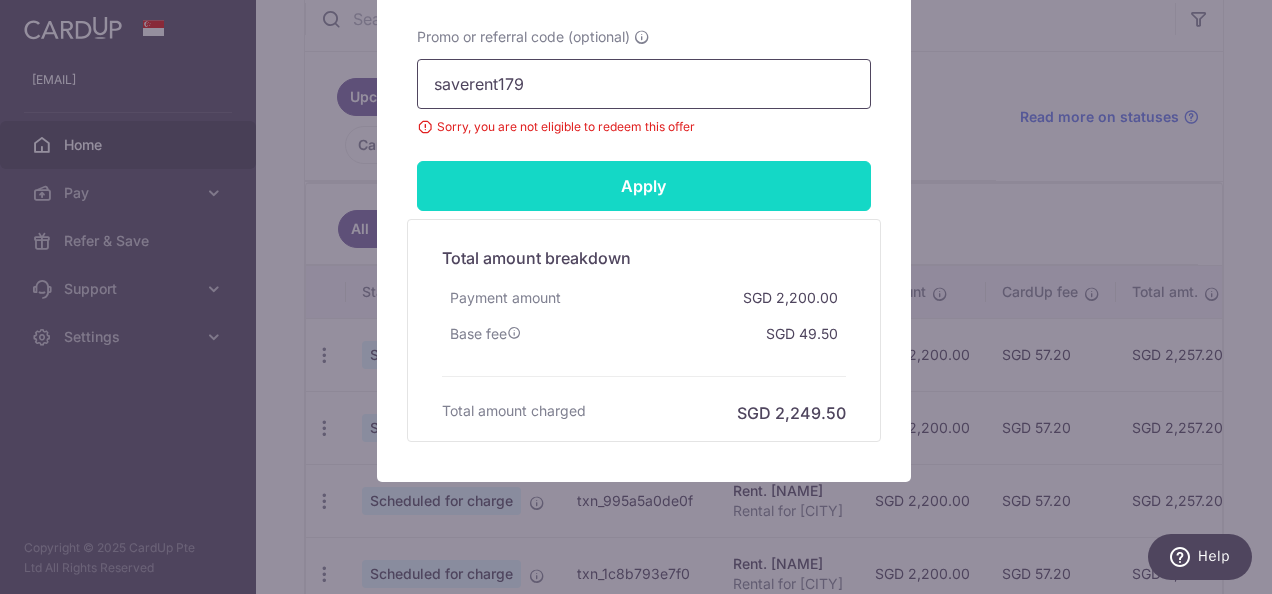 type on "saverent179" 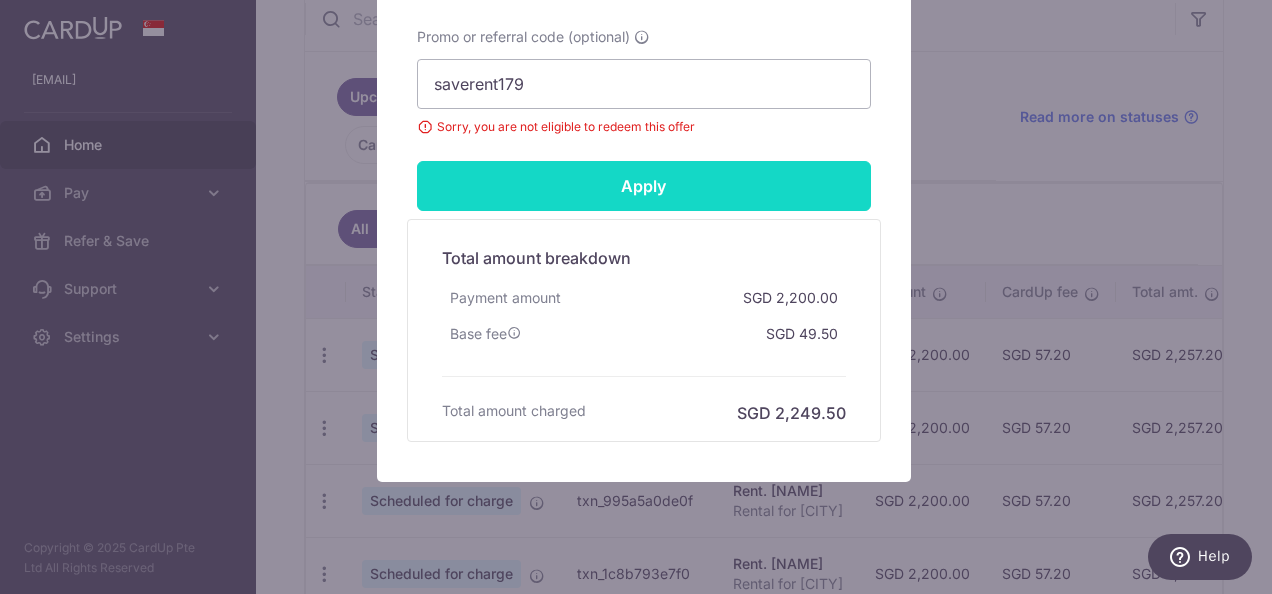 click on "Apply" at bounding box center [644, 186] 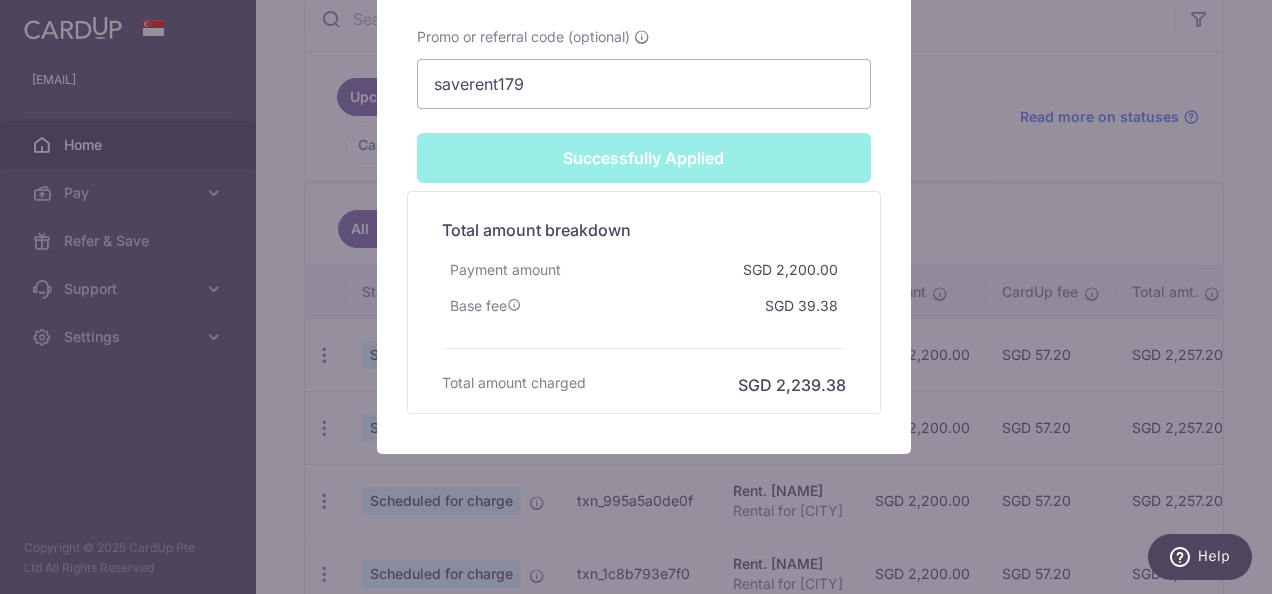 scroll, scrollTop: 692, scrollLeft: 0, axis: vertical 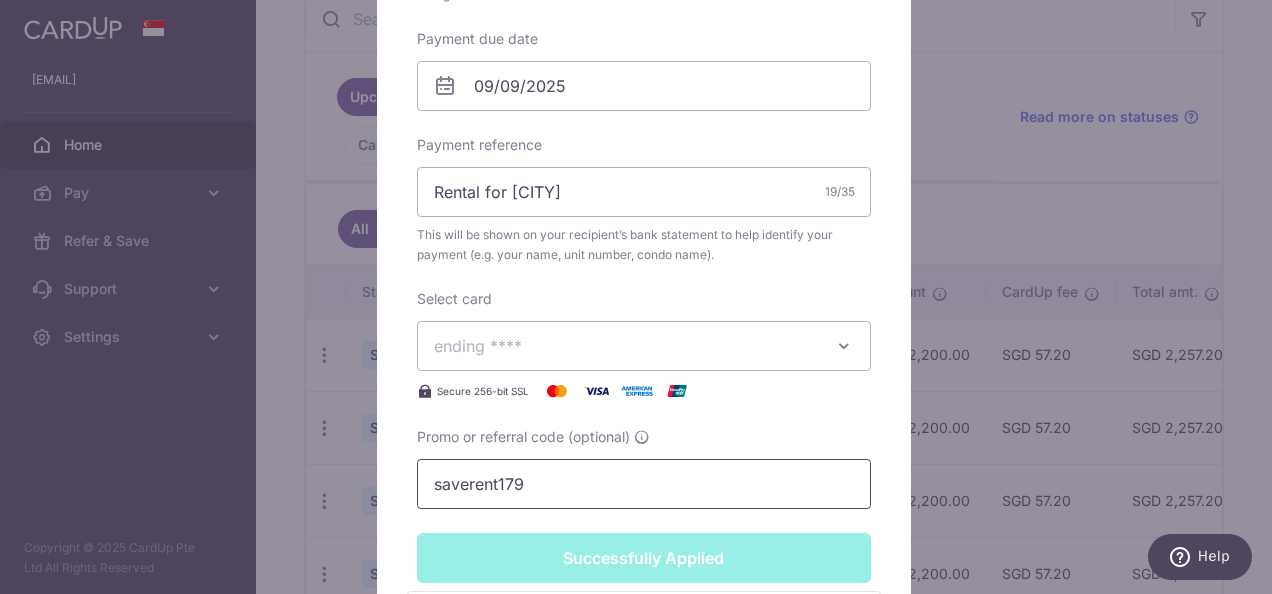 click on "saverent179" at bounding box center (644, 484) 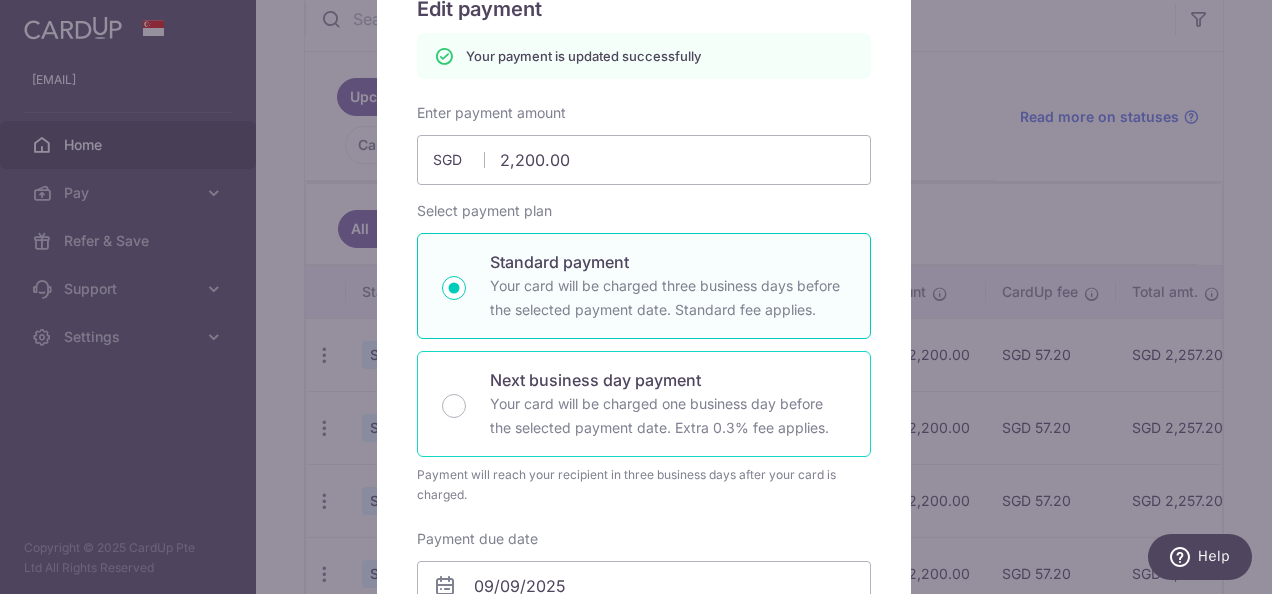 scroll, scrollTop: 0, scrollLeft: 0, axis: both 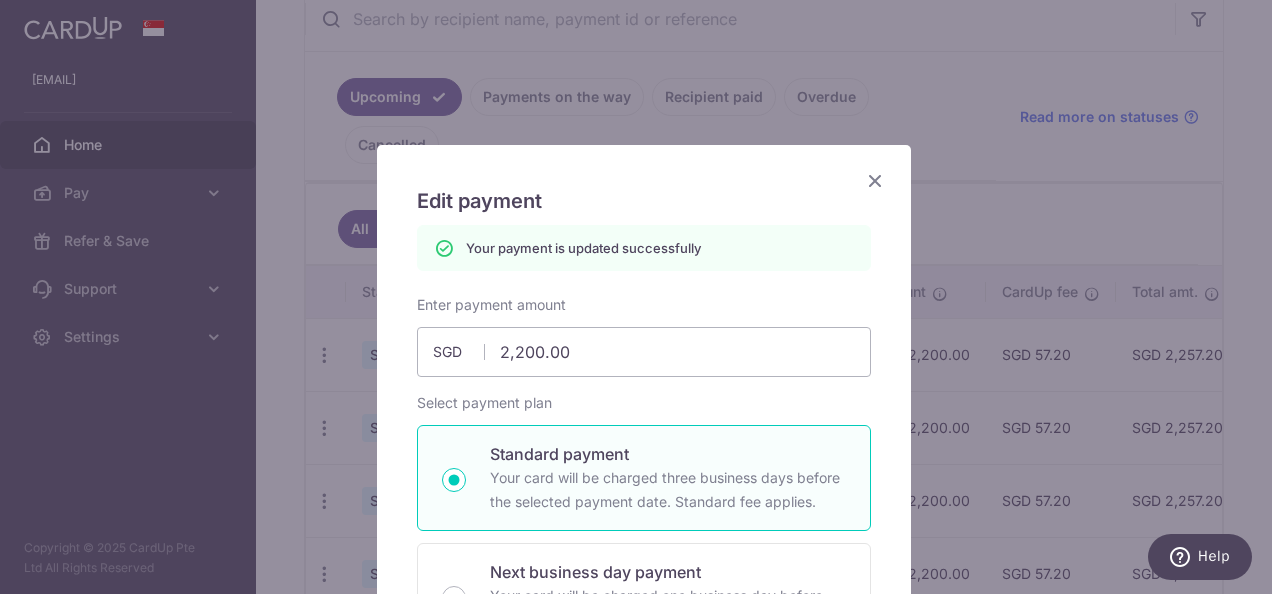 type on "Apply" 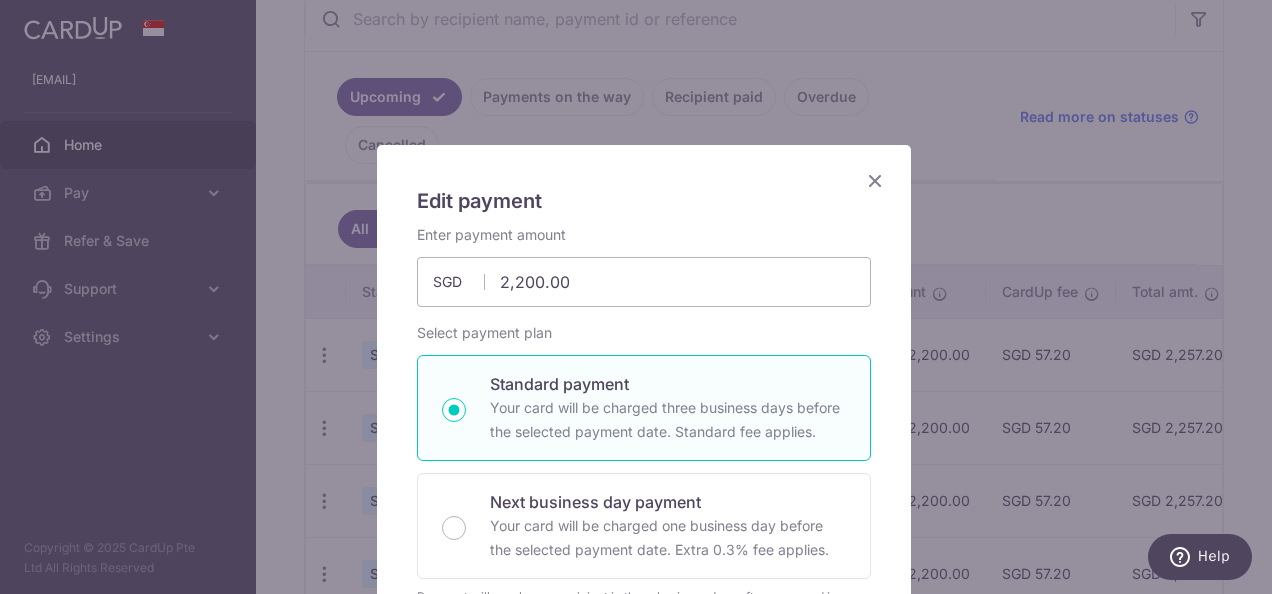 click at bounding box center (875, 180) 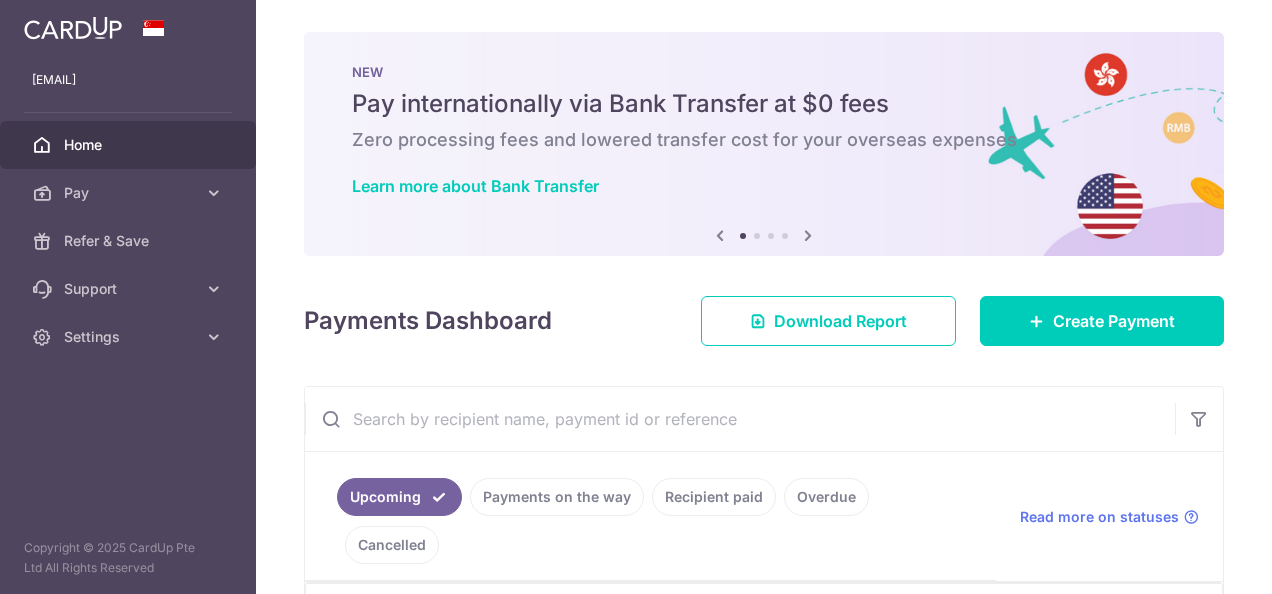 scroll, scrollTop: 0, scrollLeft: 0, axis: both 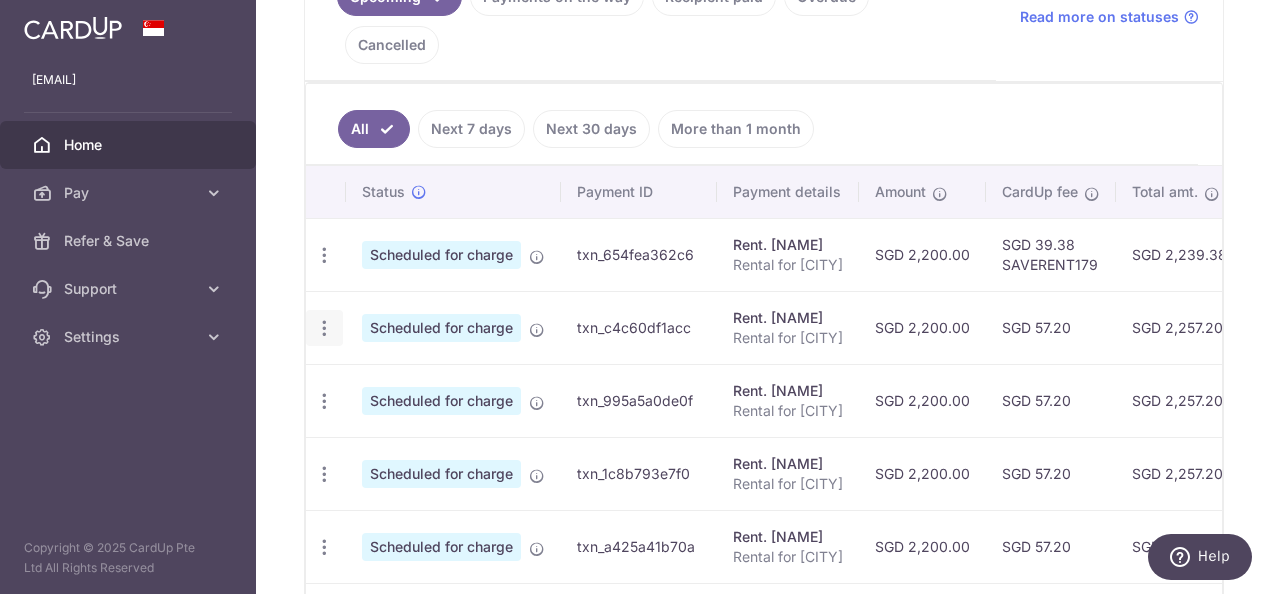 click at bounding box center (324, 255) 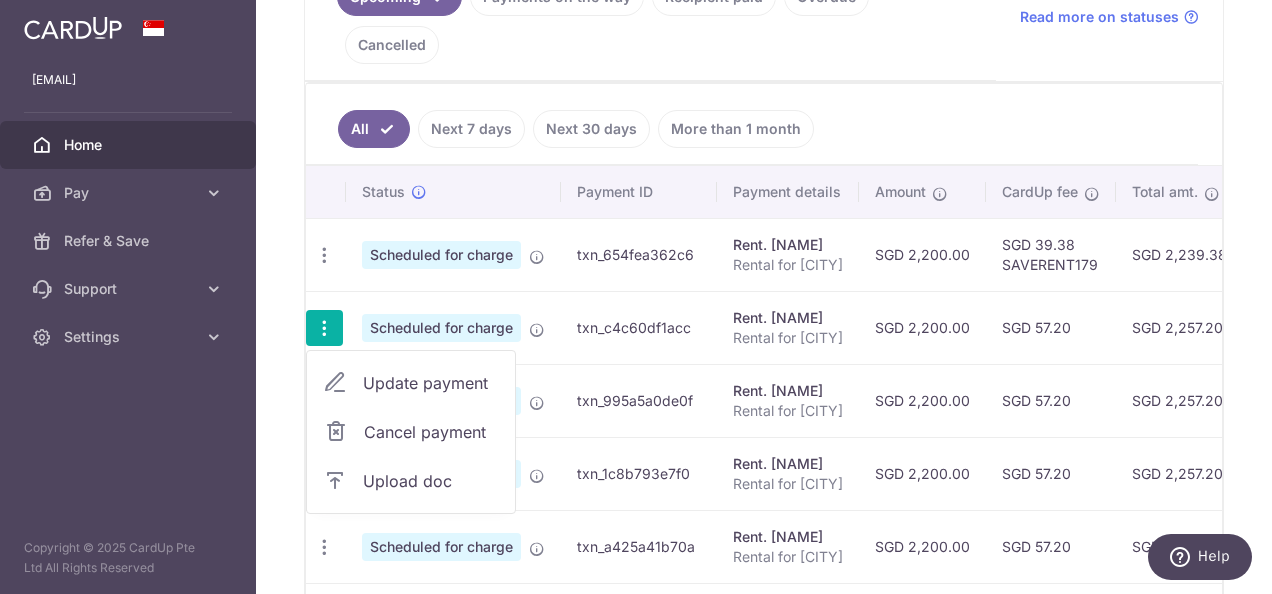 click on "Update payment" at bounding box center (431, 383) 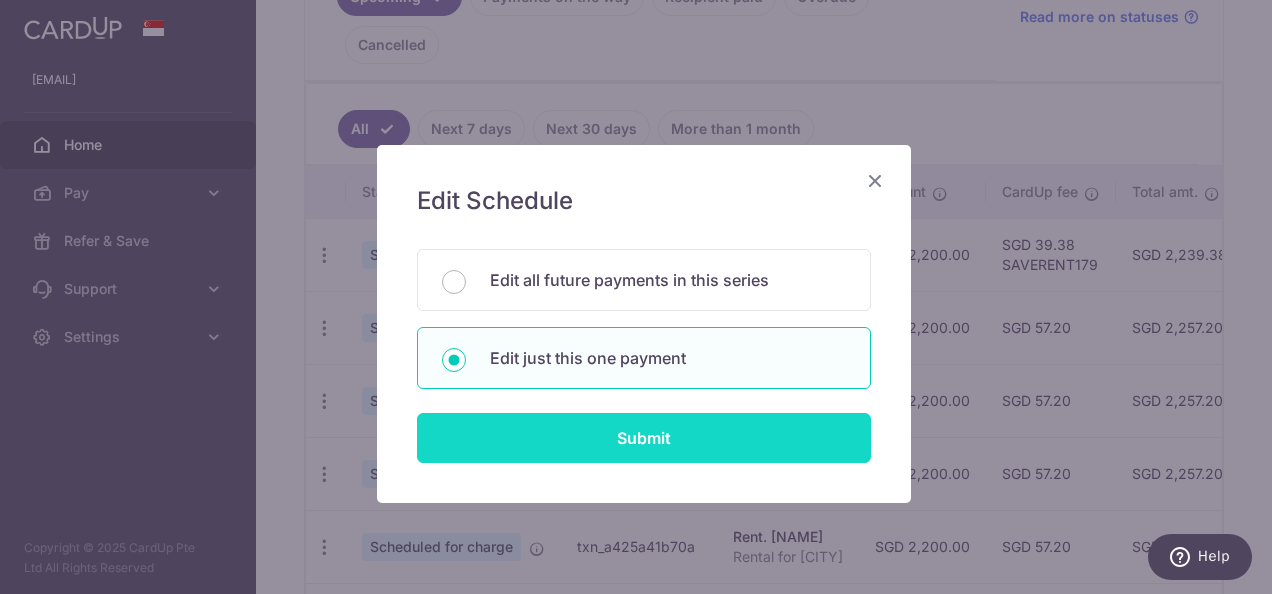 click on "Submit" at bounding box center (644, 438) 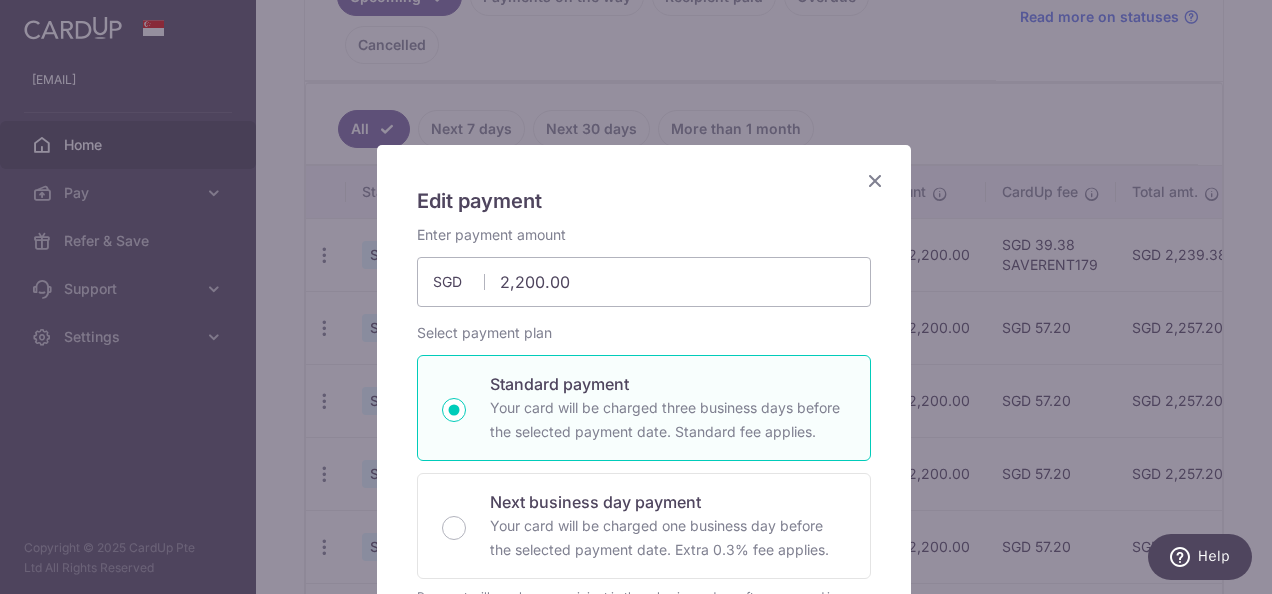scroll, scrollTop: 600, scrollLeft: 0, axis: vertical 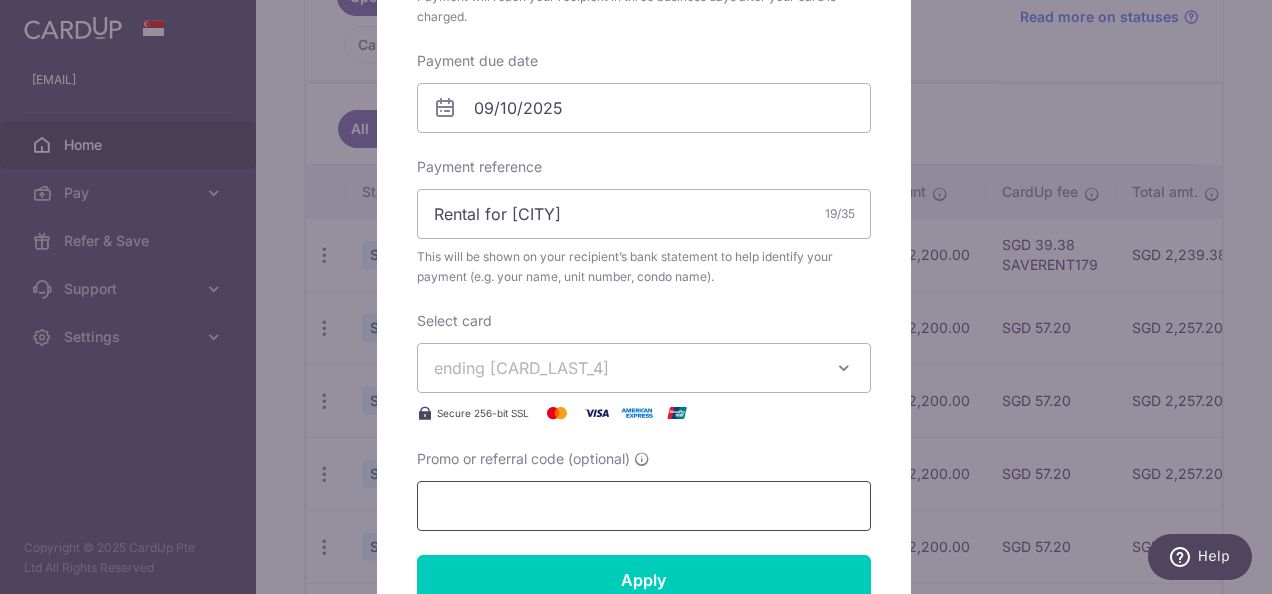 click on "Promo or referral code (optional)" at bounding box center (644, 506) 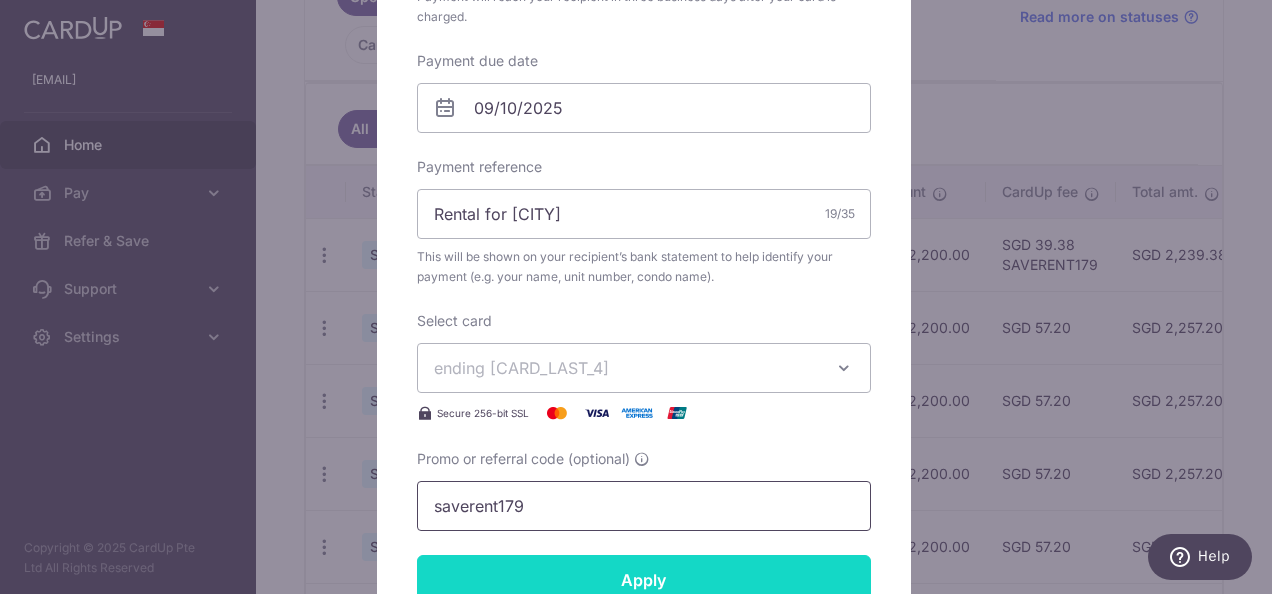 type on "saverent179" 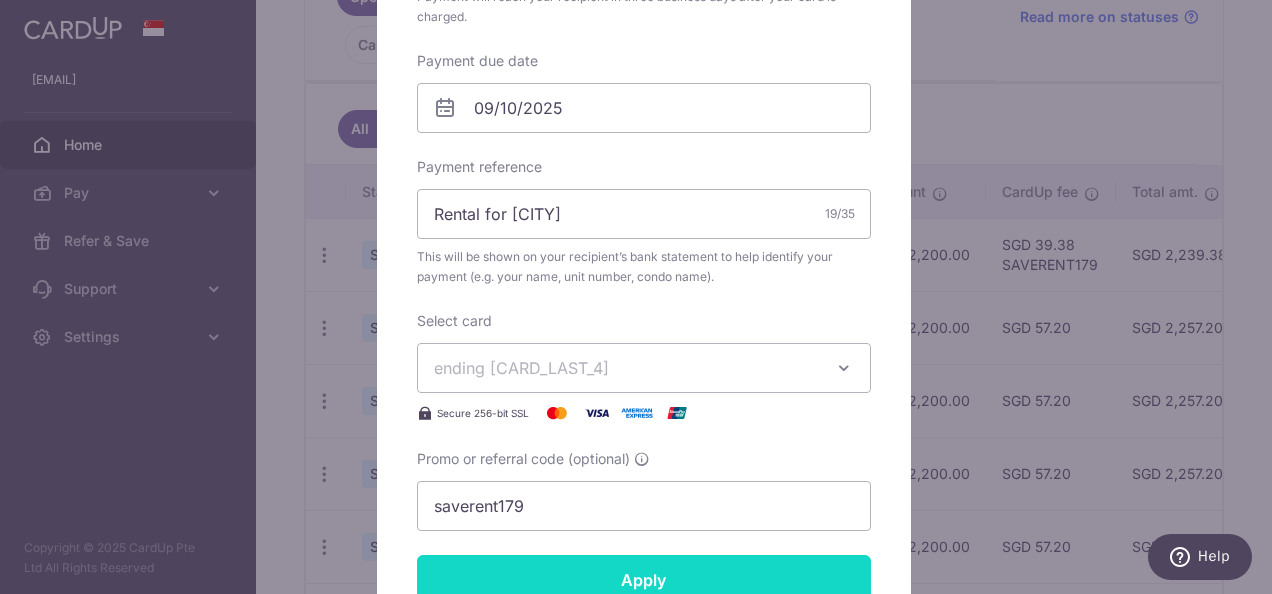 click on "Apply" at bounding box center [644, 580] 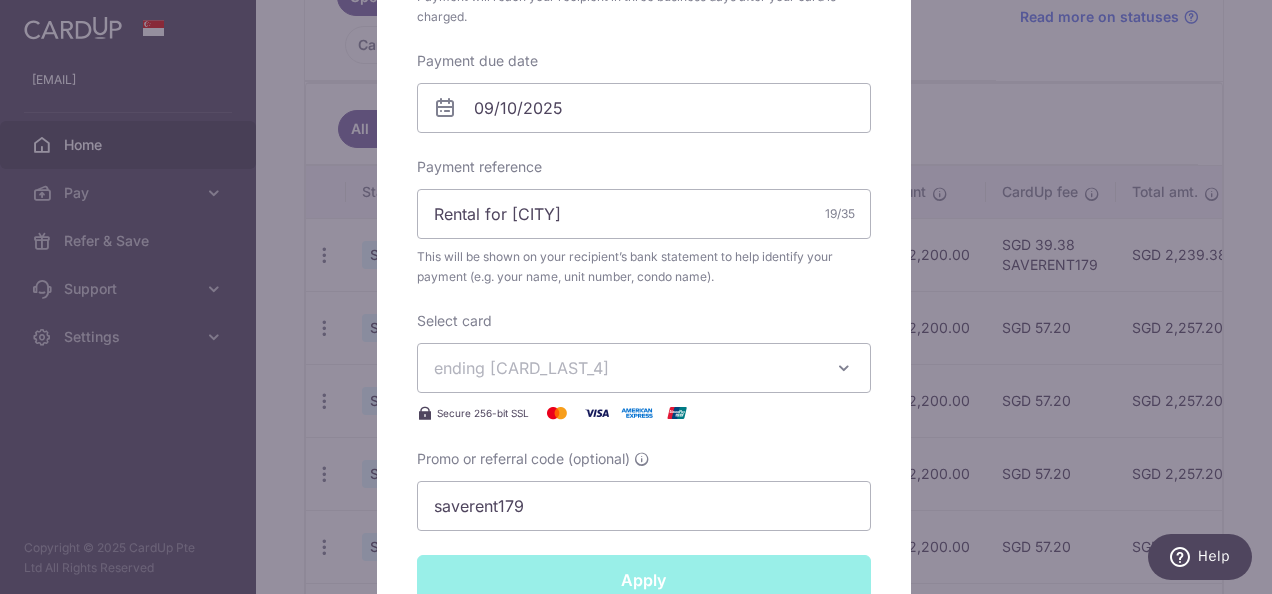 type on "Successfully Applied" 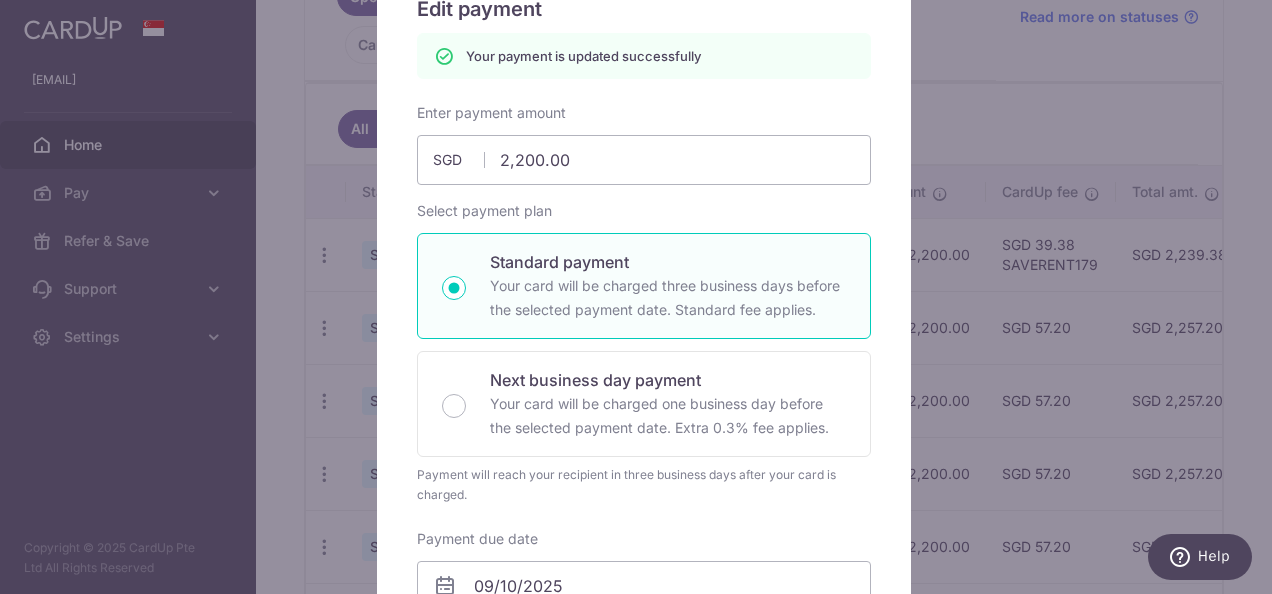 scroll, scrollTop: 0, scrollLeft: 0, axis: both 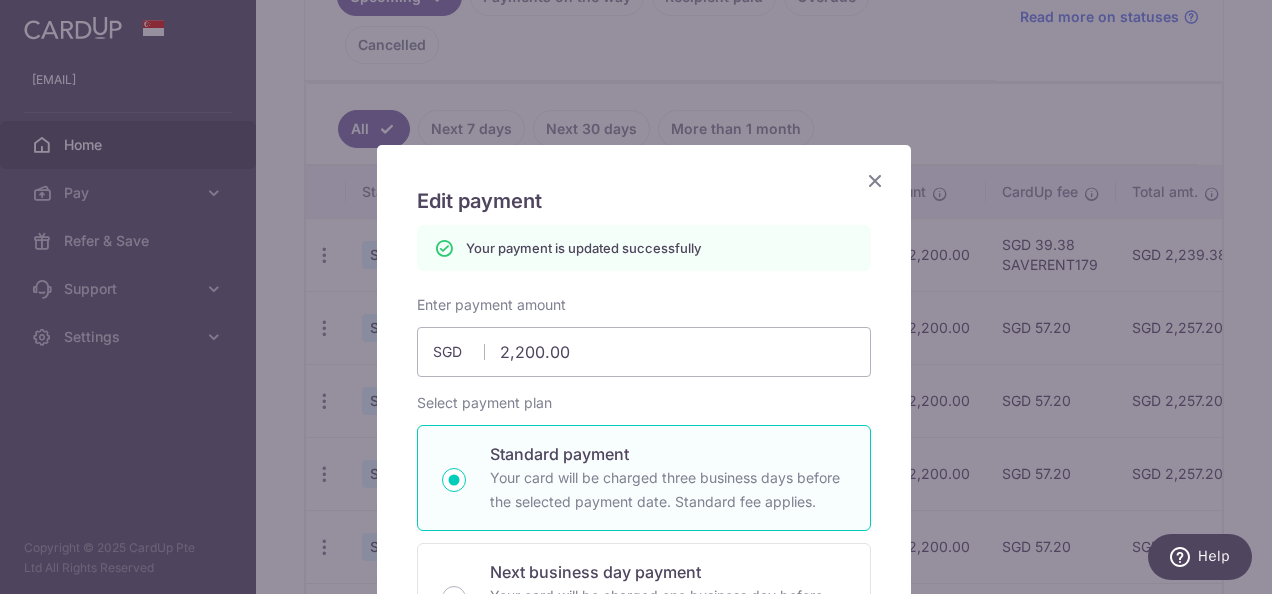 click at bounding box center (875, 180) 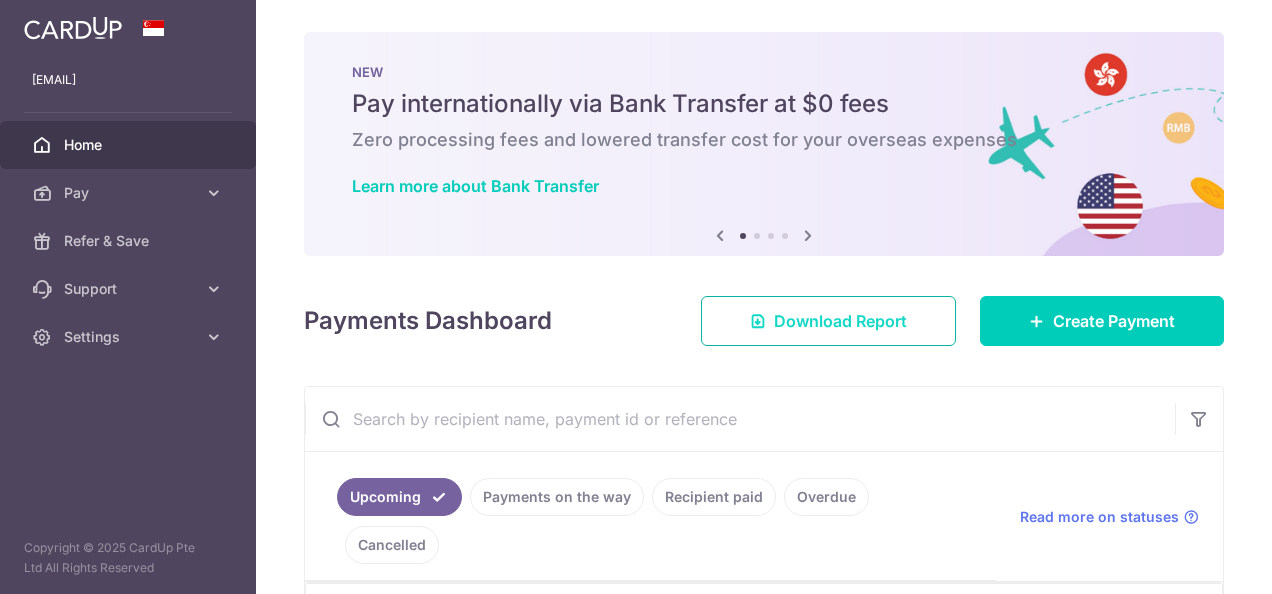 scroll, scrollTop: 0, scrollLeft: 0, axis: both 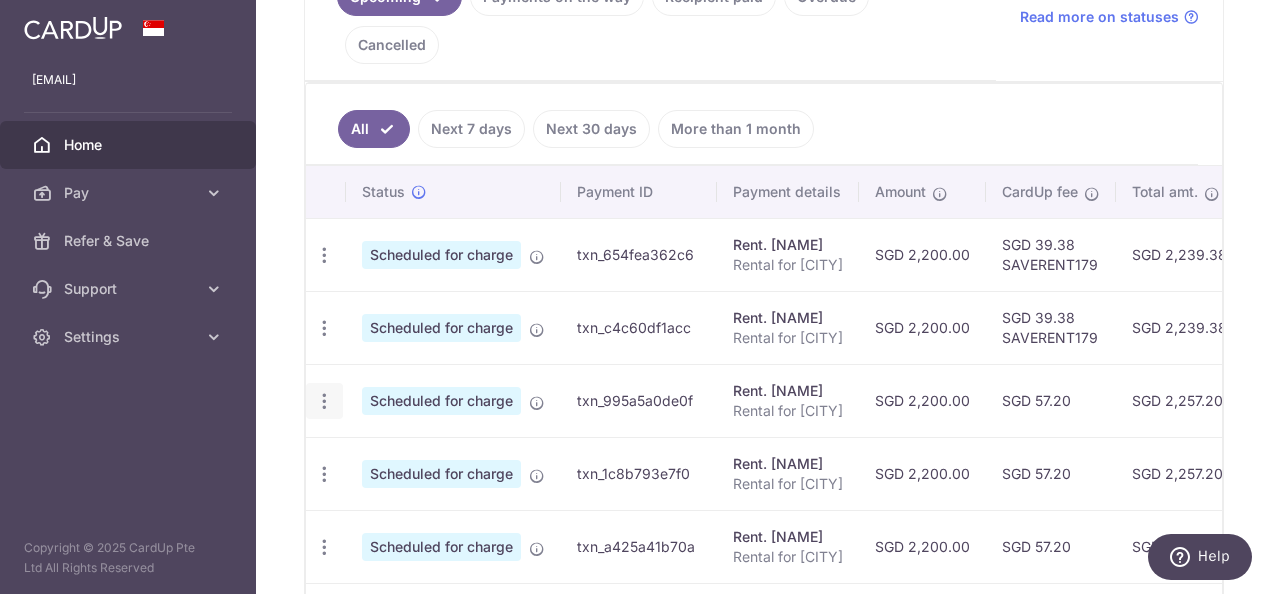 click at bounding box center (324, 255) 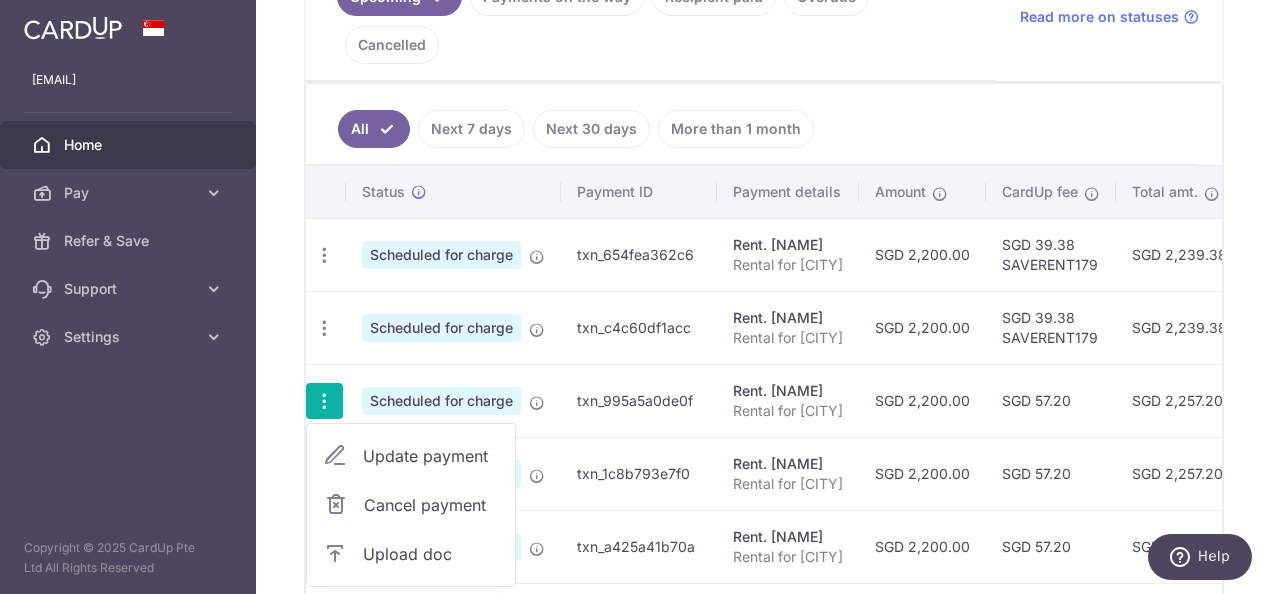 click on "Update payment" at bounding box center (431, 456) 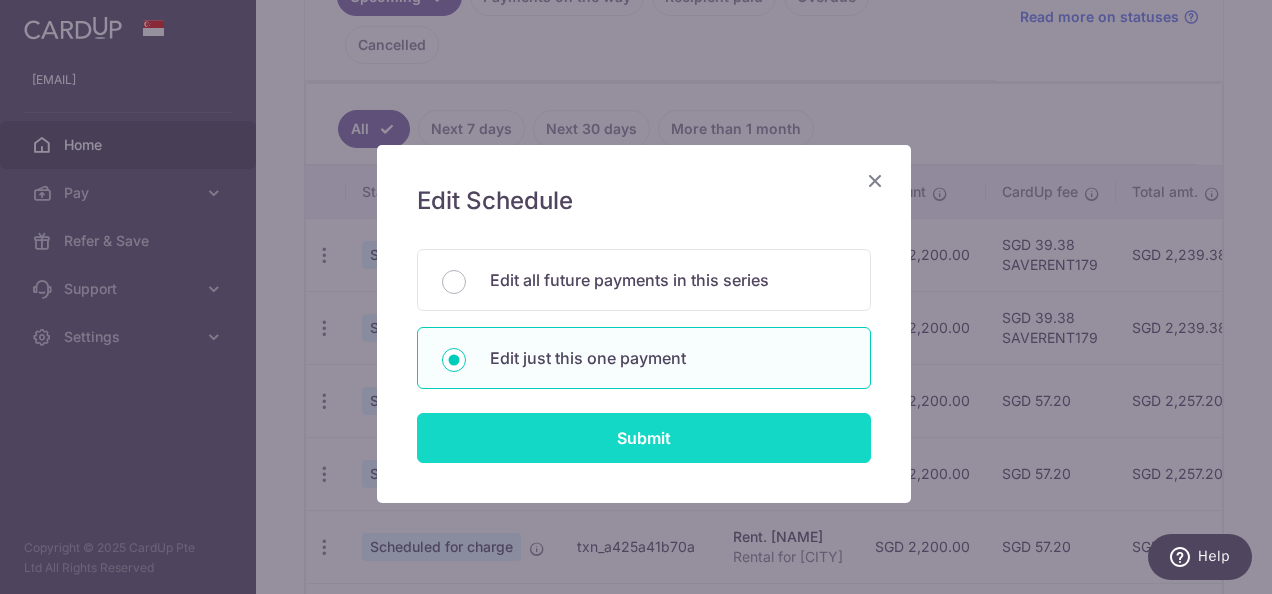 click on "Submit" at bounding box center [644, 438] 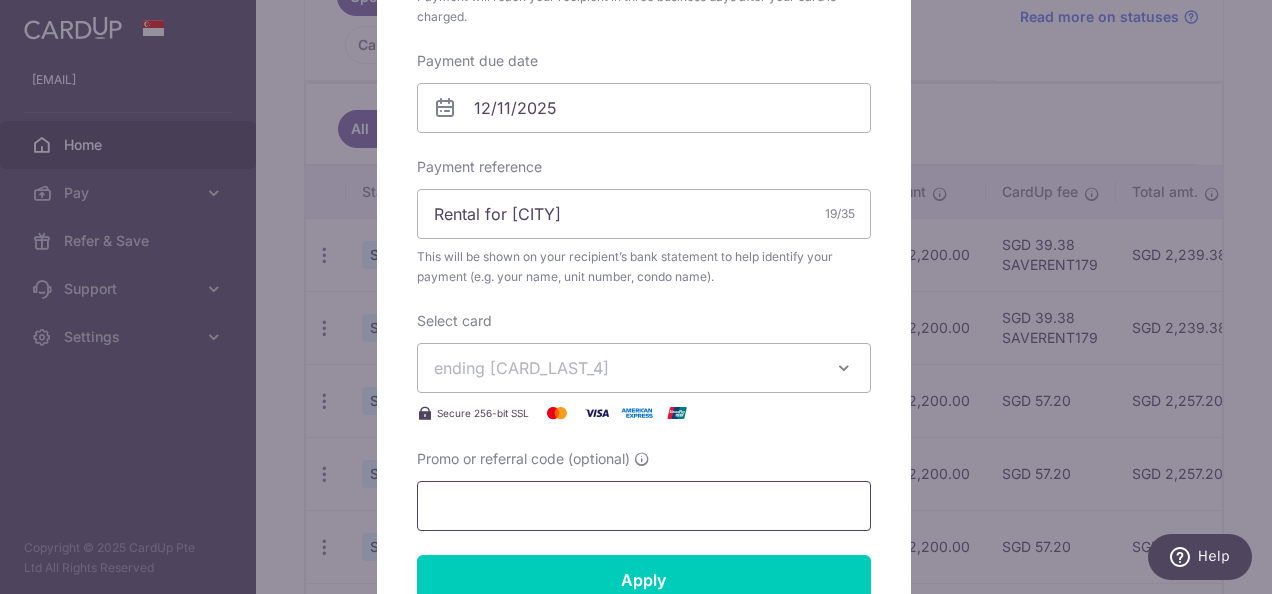 scroll, scrollTop: 700, scrollLeft: 0, axis: vertical 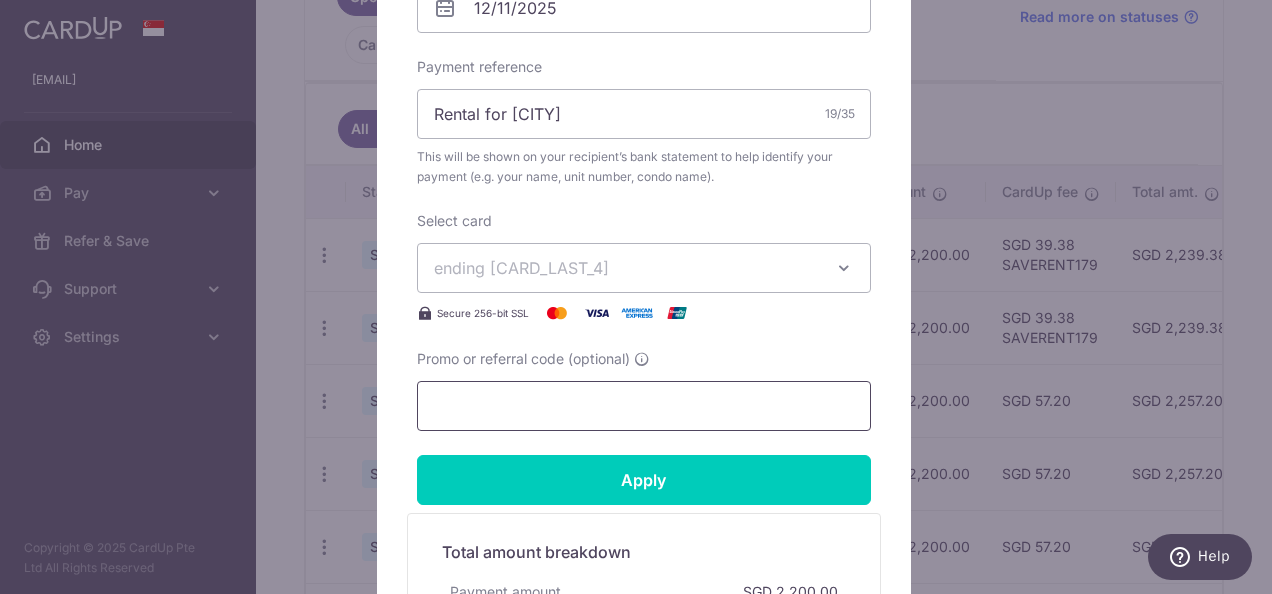 click on "Promo or referral code (optional)" at bounding box center (644, 406) 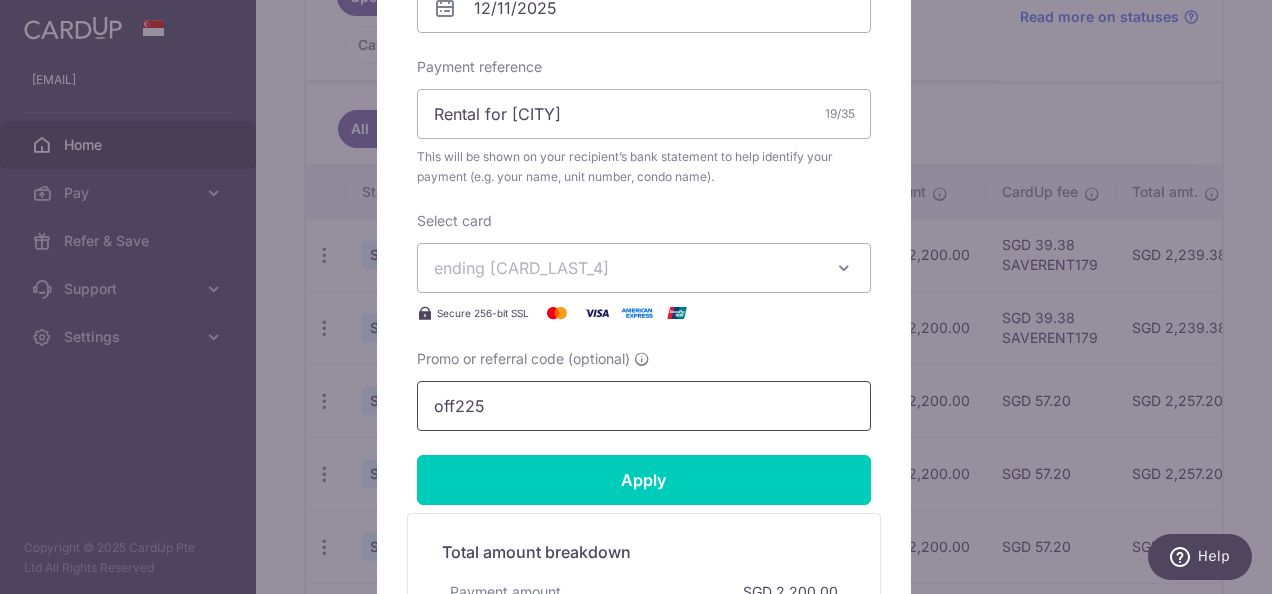 scroll, scrollTop: 800, scrollLeft: 0, axis: vertical 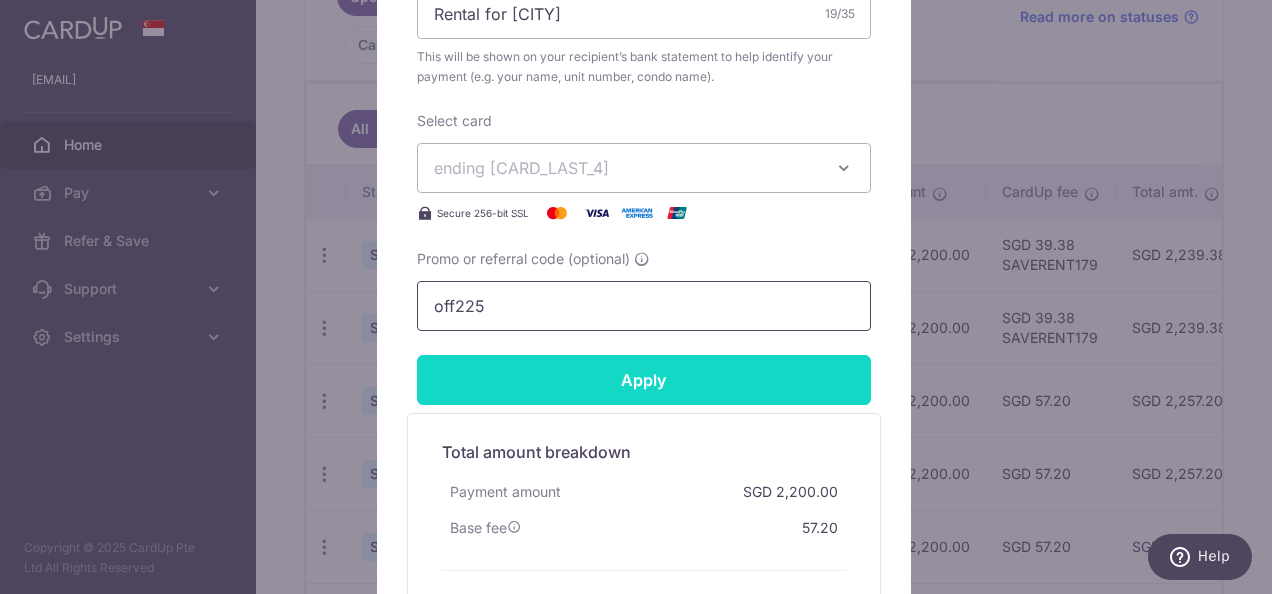 type on "off225" 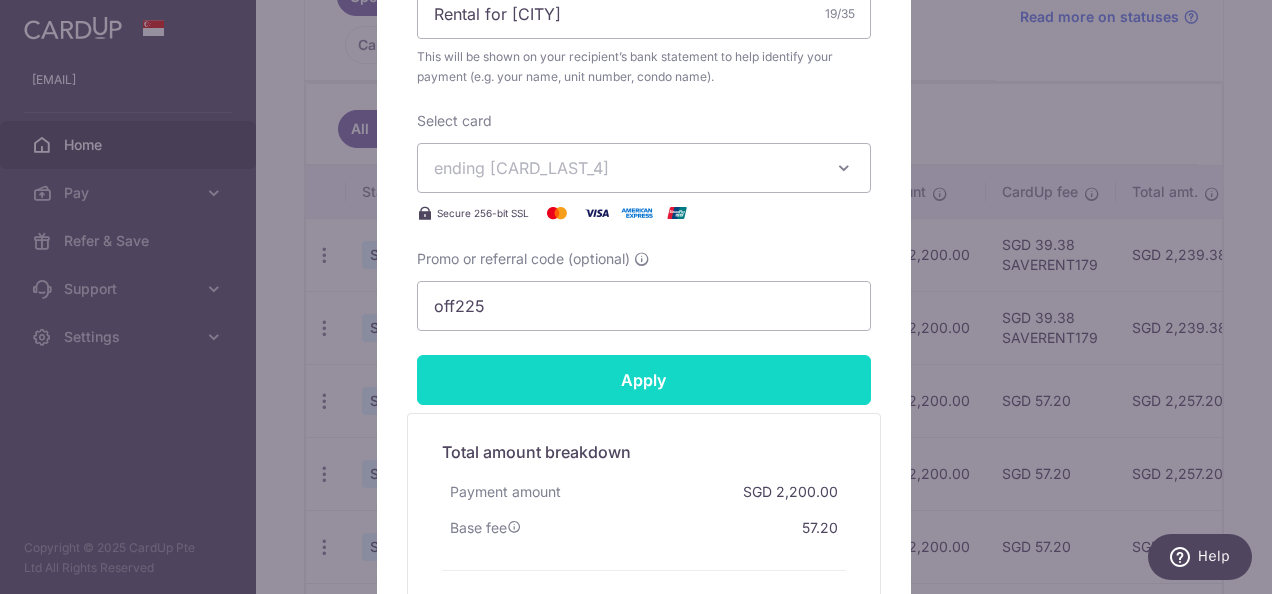 click on "Apply" at bounding box center [644, 380] 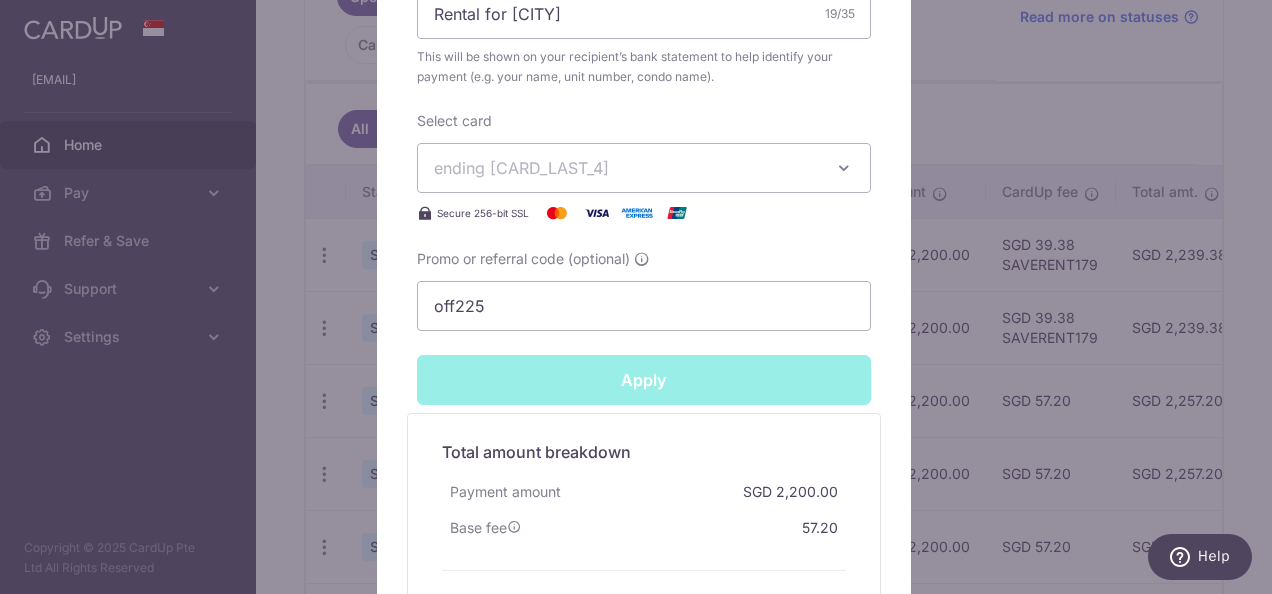 type on "Successfully Applied" 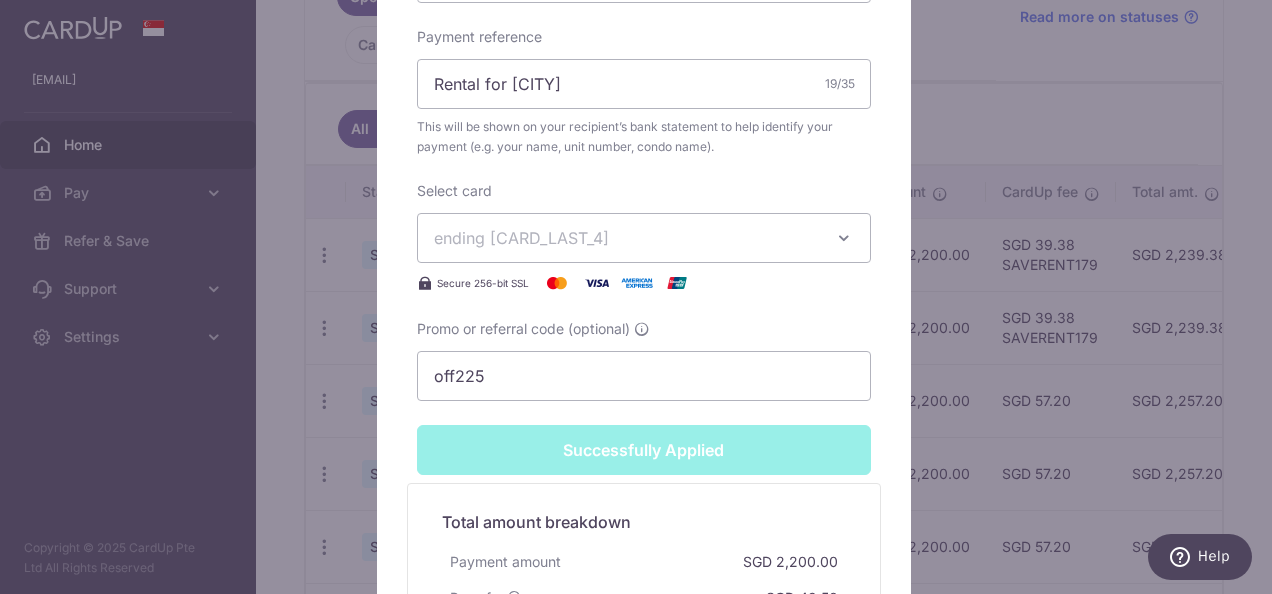 scroll, scrollTop: 869, scrollLeft: 0, axis: vertical 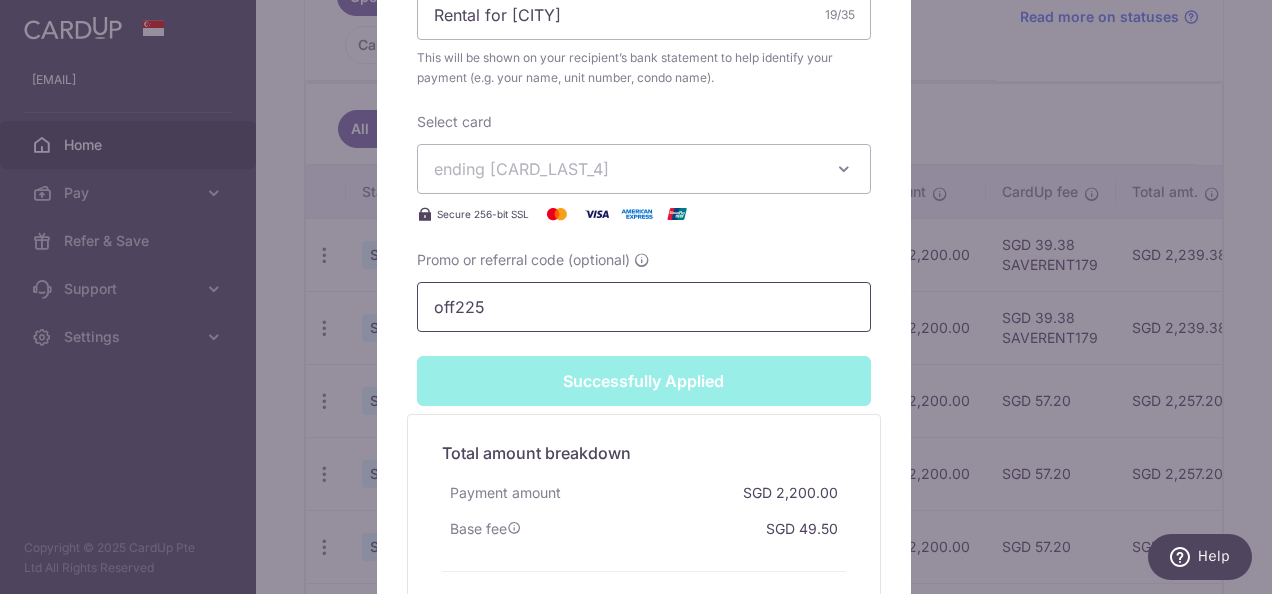 click on "off225" at bounding box center [644, 307] 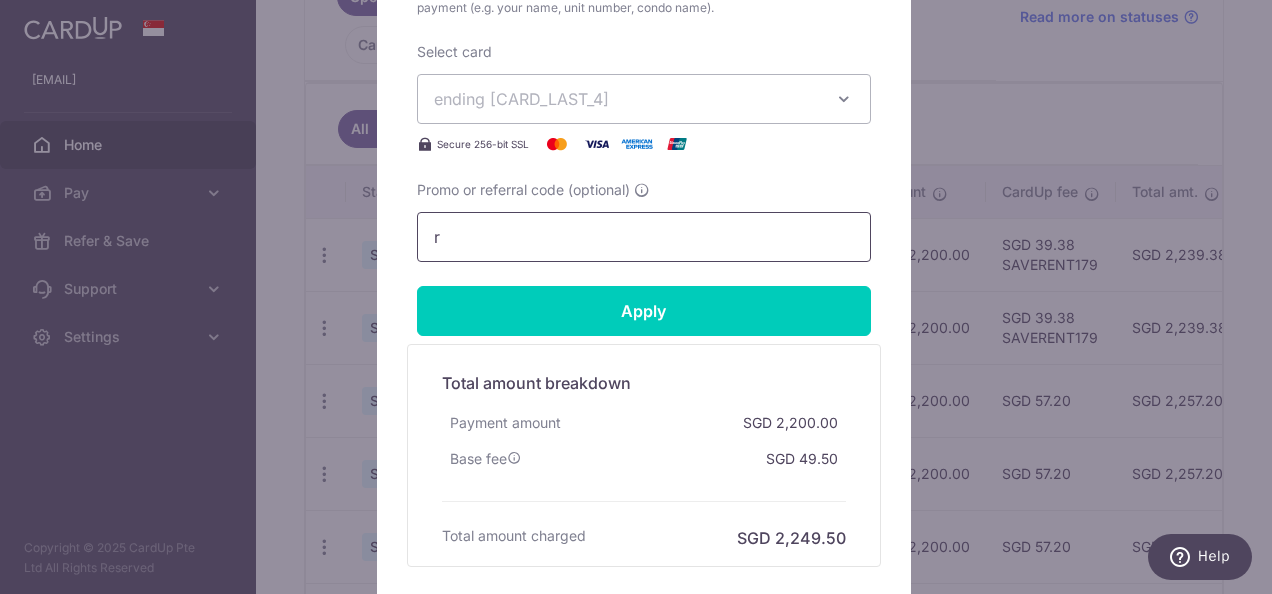 scroll, scrollTop: 800, scrollLeft: 0, axis: vertical 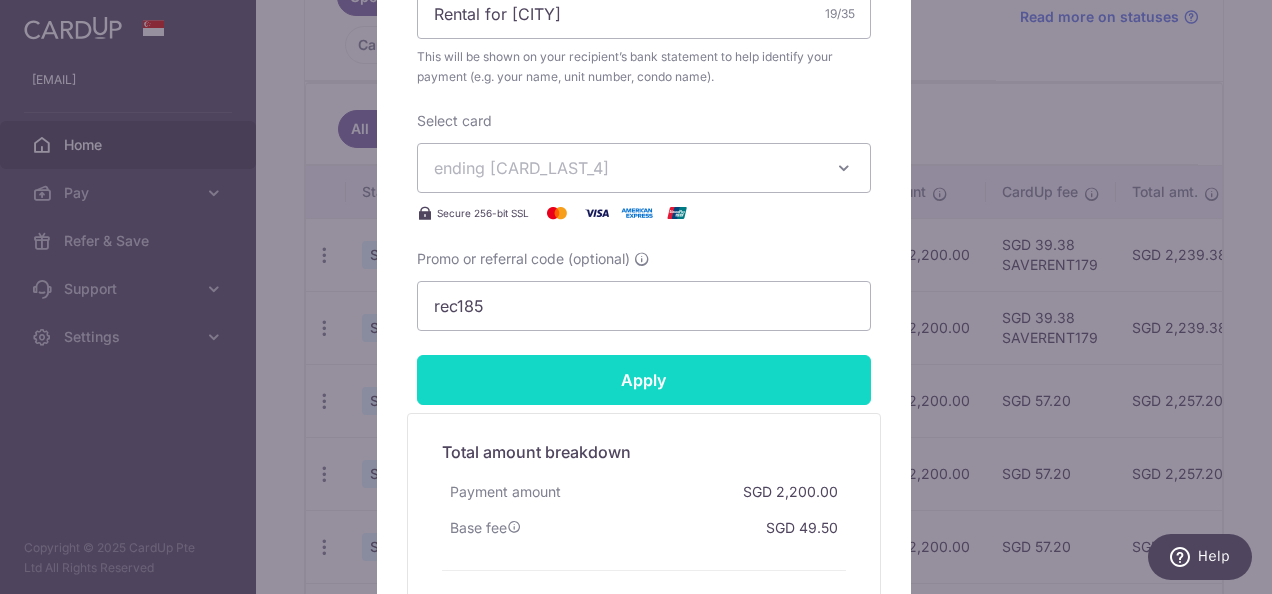 click on "Apply" at bounding box center (644, 380) 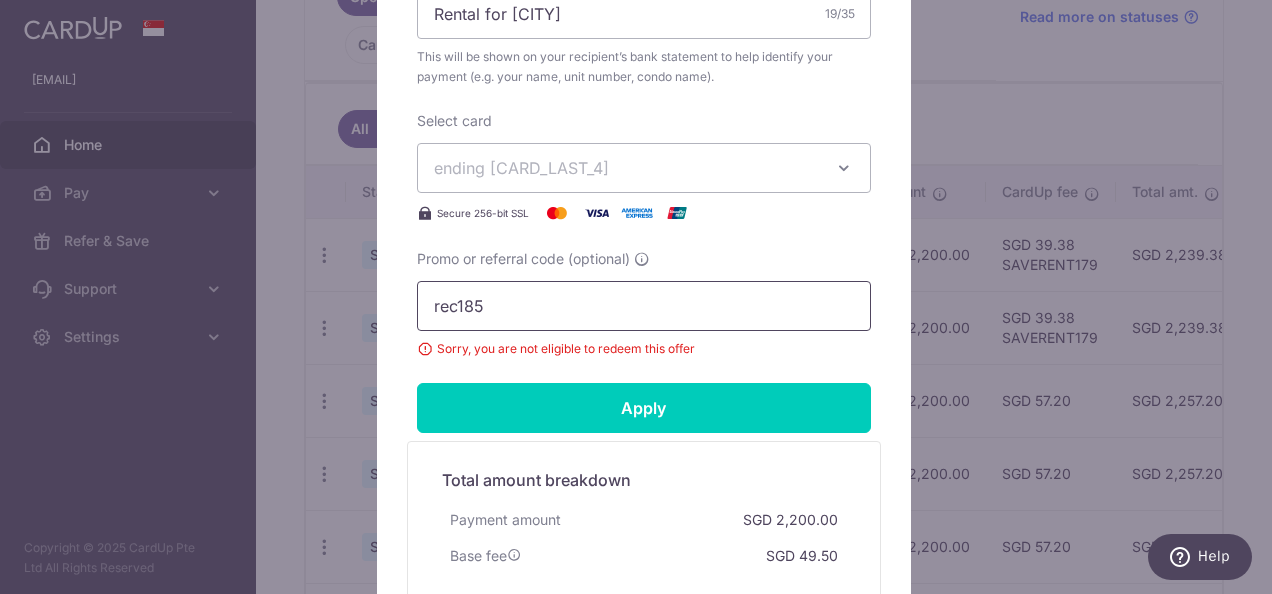 click on "rec185" at bounding box center (644, 306) 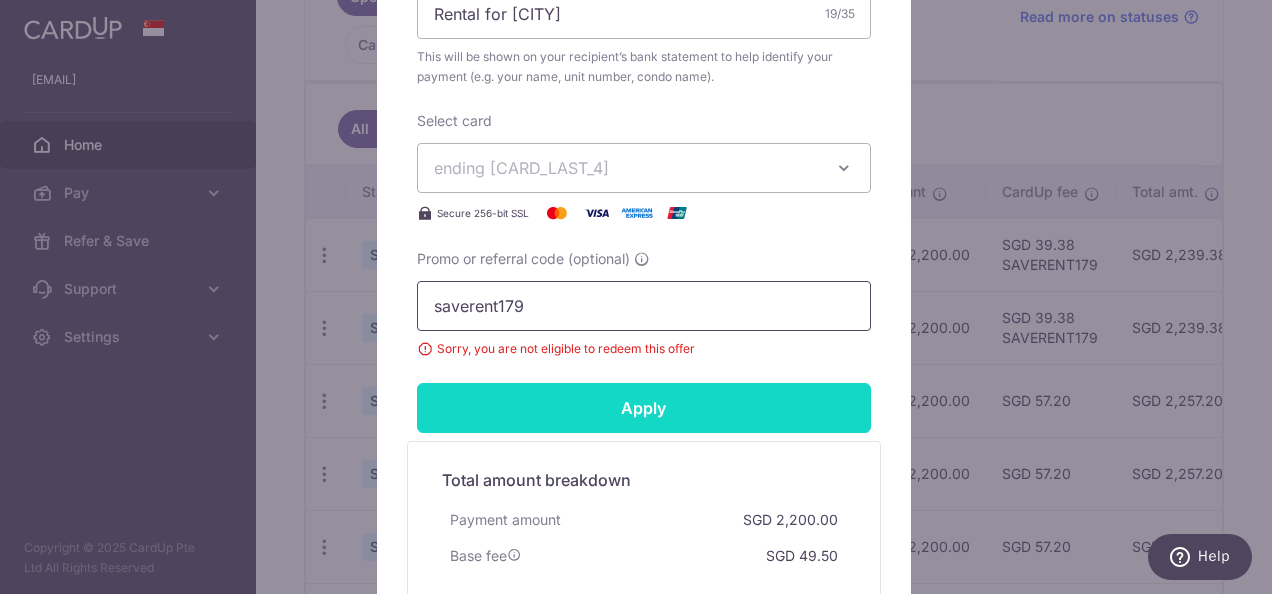 type on "saverent179" 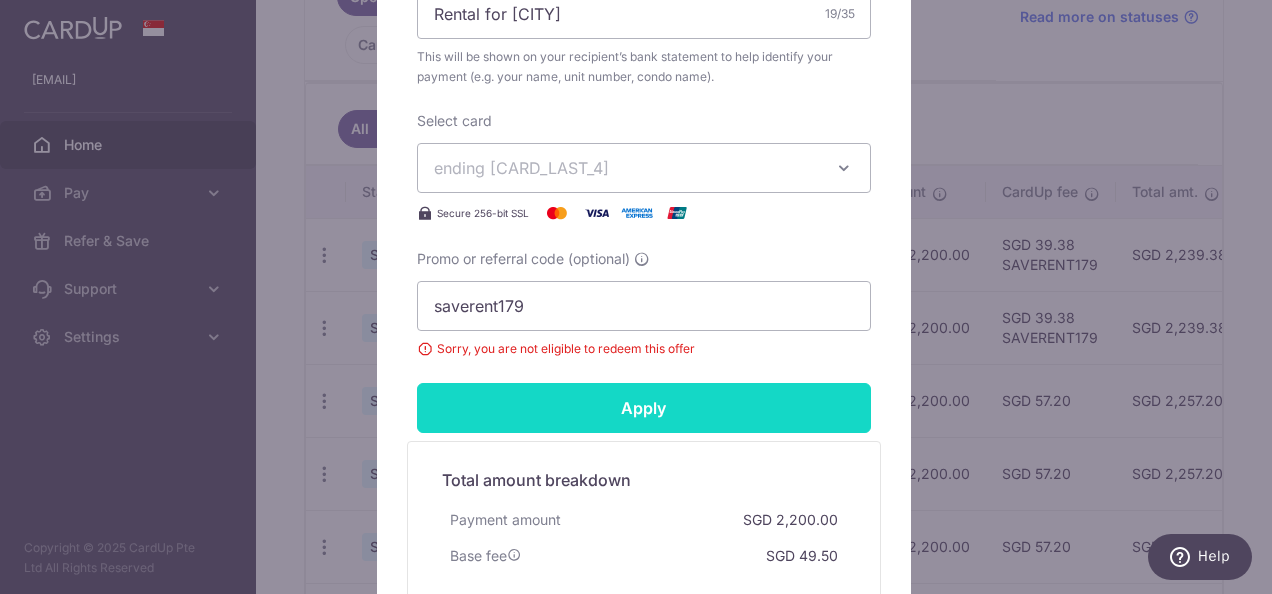 click on "Apply" at bounding box center [644, 408] 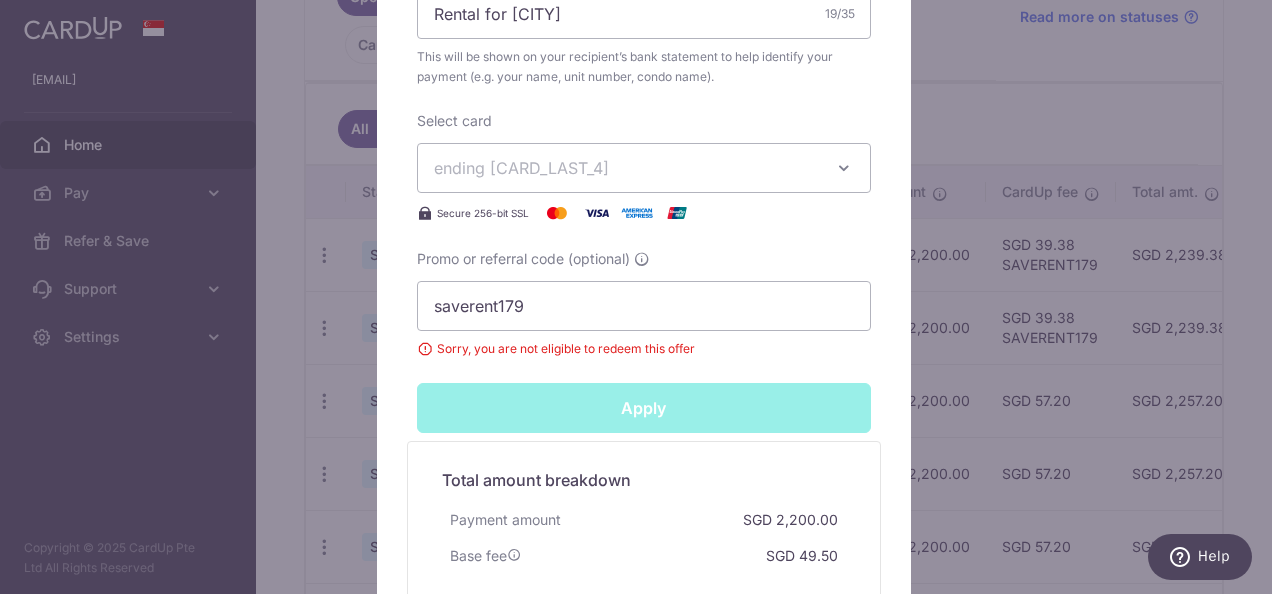 type on "Successfully Applied" 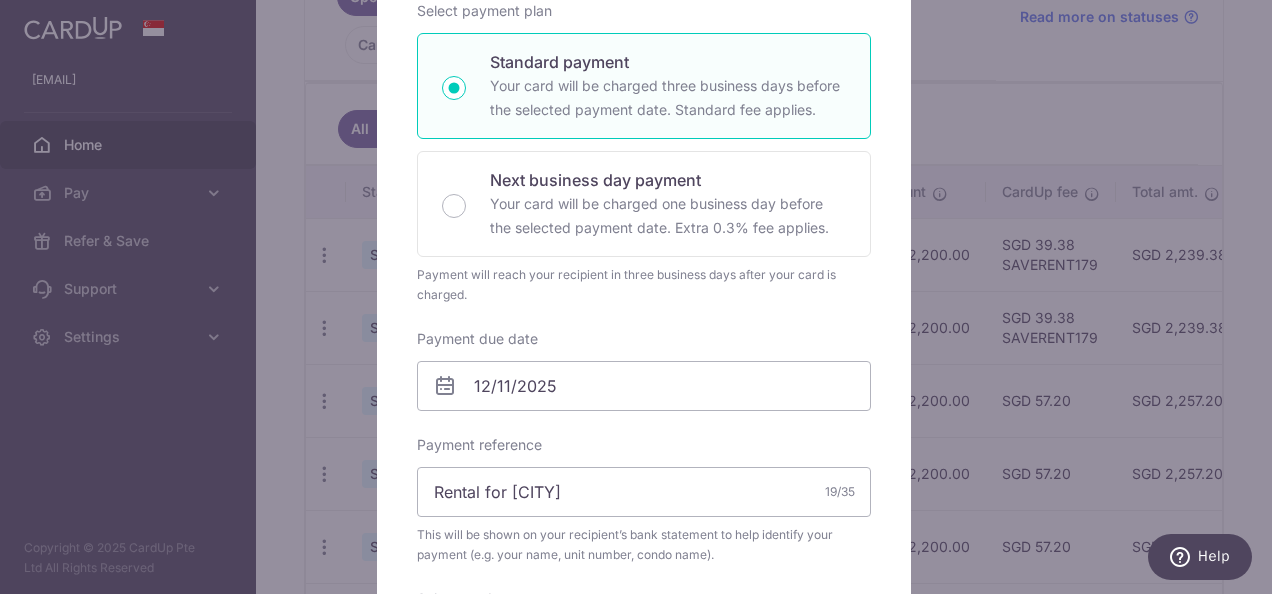 scroll, scrollTop: 92, scrollLeft: 0, axis: vertical 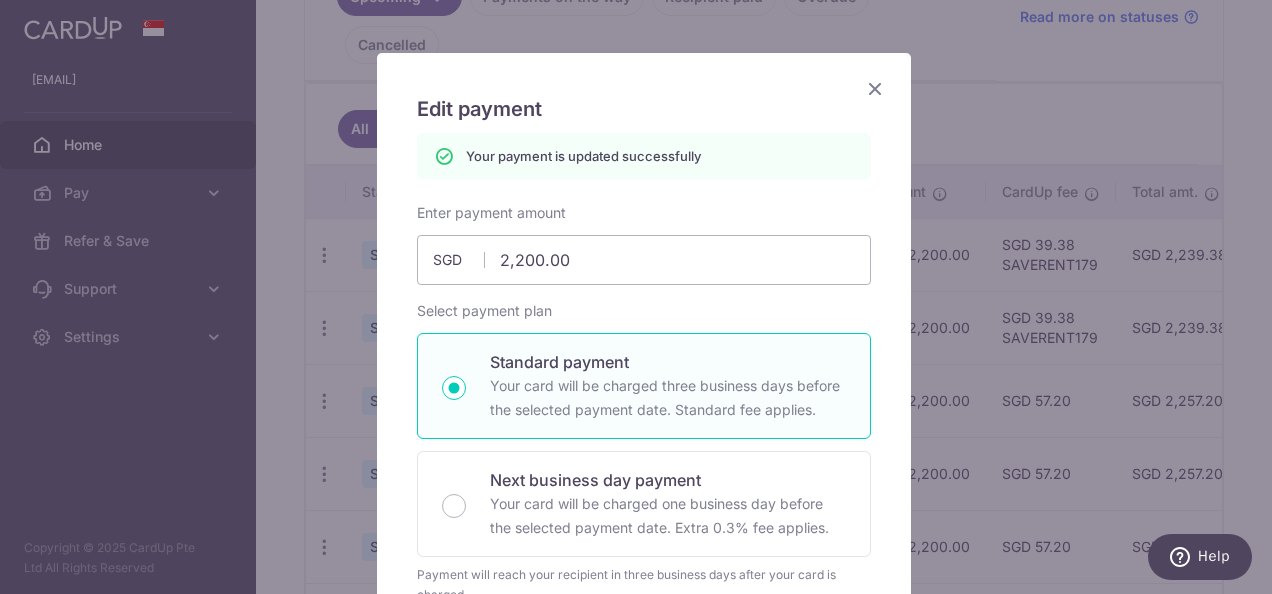 click at bounding box center [875, 88] 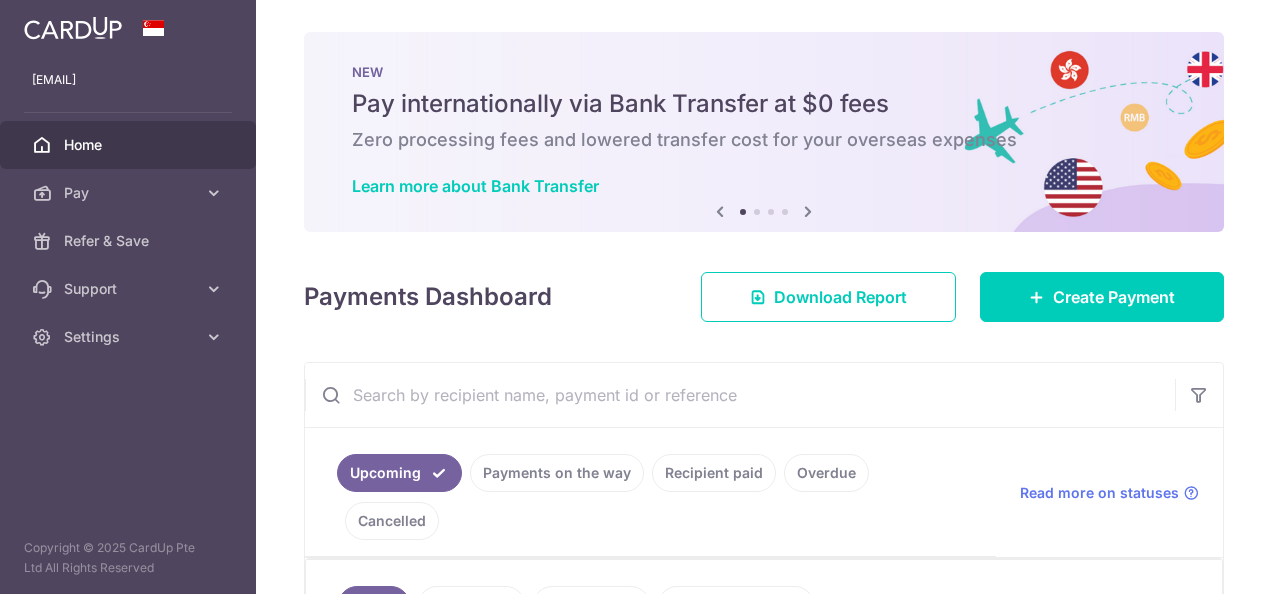 scroll, scrollTop: 0, scrollLeft: 0, axis: both 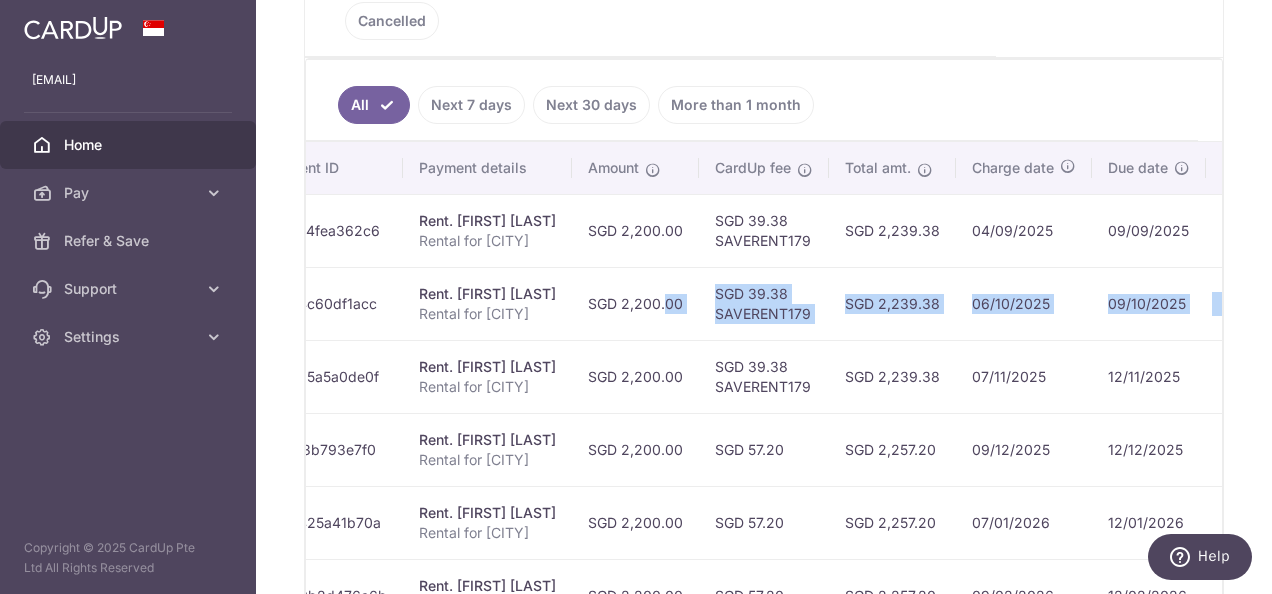 drag, startPoint x: 960, startPoint y: 251, endPoint x: 1228, endPoint y: 246, distance: 268.04663 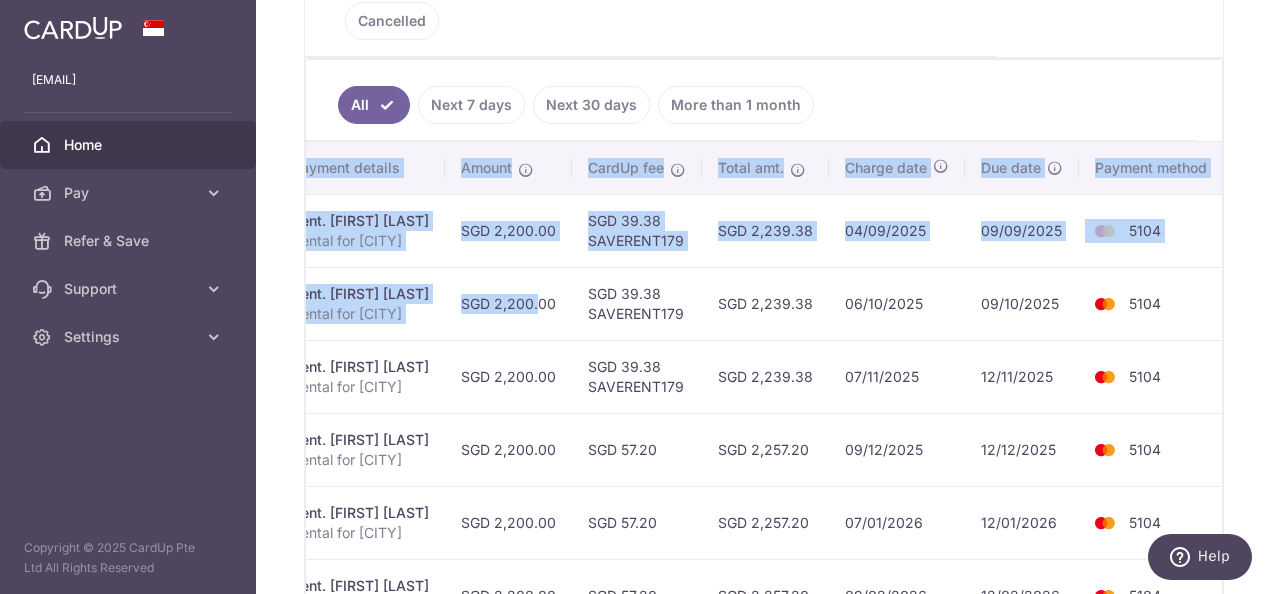 click on "09/10/2025" at bounding box center [1022, 303] 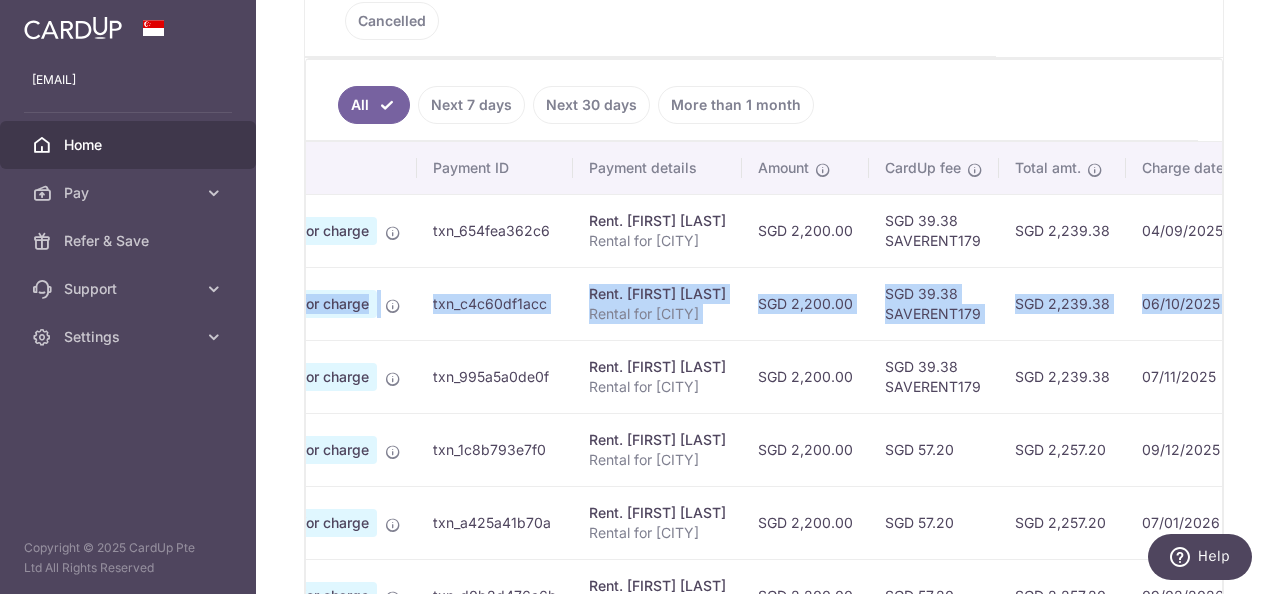 scroll, scrollTop: 0, scrollLeft: 27, axis: horizontal 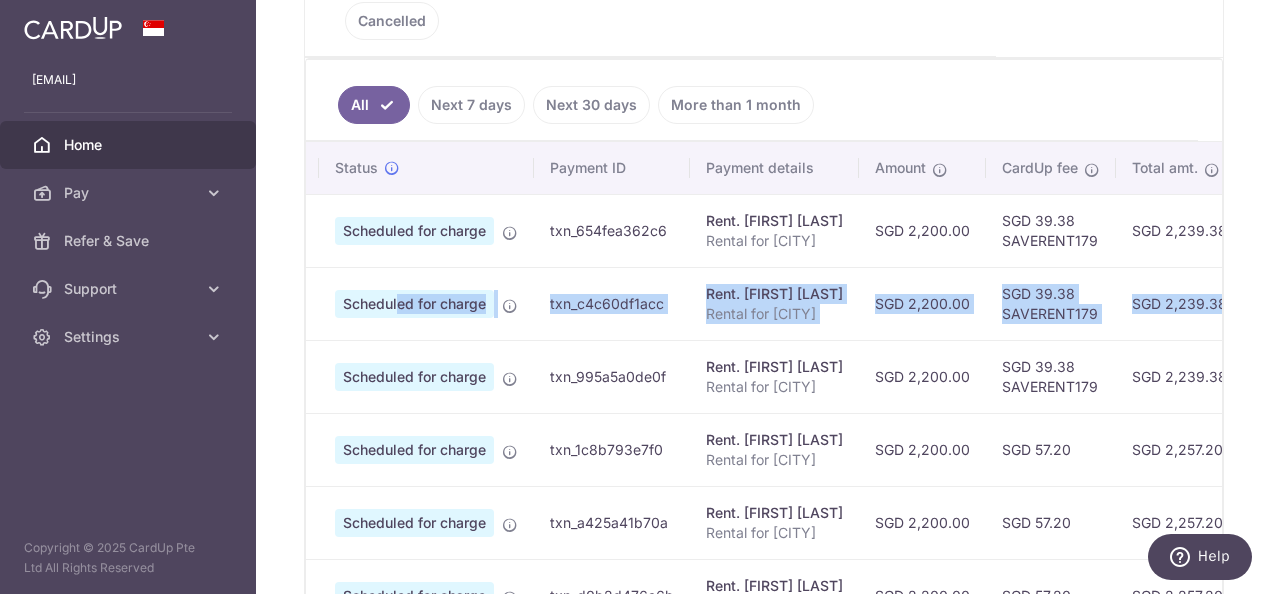 drag, startPoint x: 969, startPoint y: 256, endPoint x: 302, endPoint y: 263, distance: 667.03674 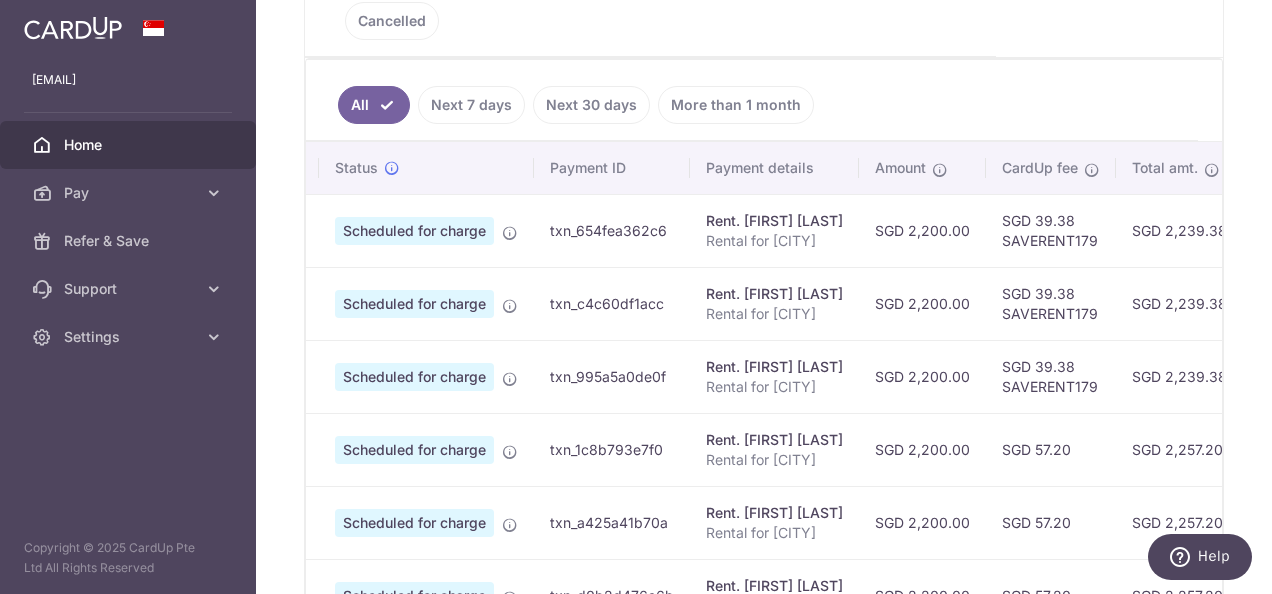 click on "Rental for canberra" at bounding box center [774, 387] 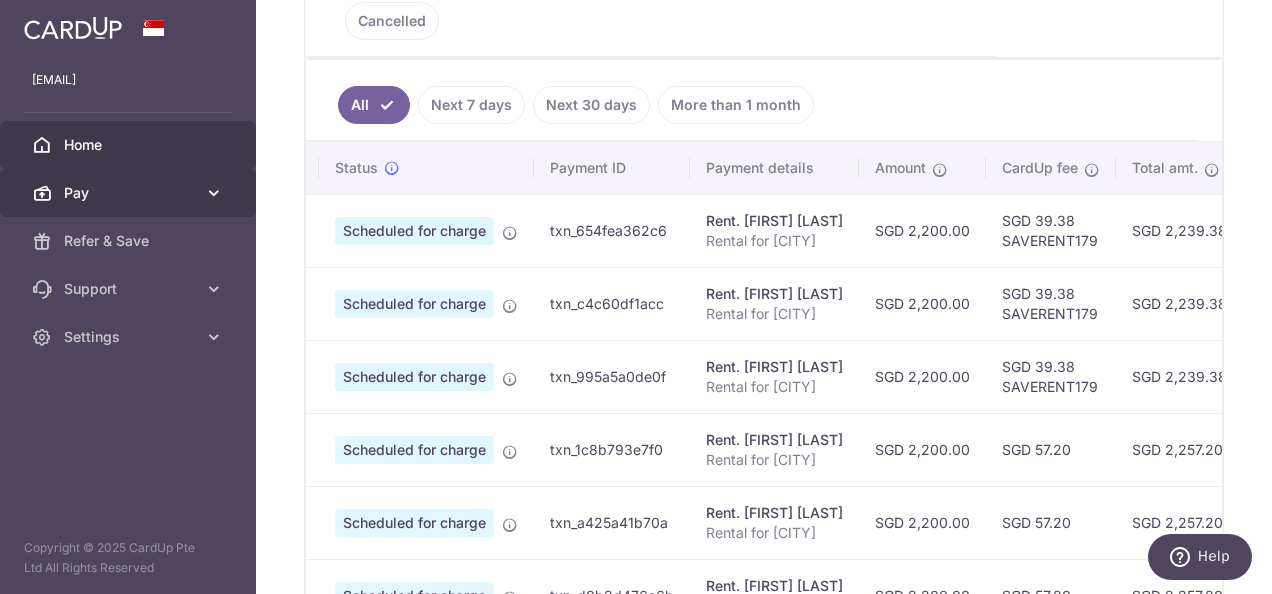 click on "Pay" at bounding box center [130, 193] 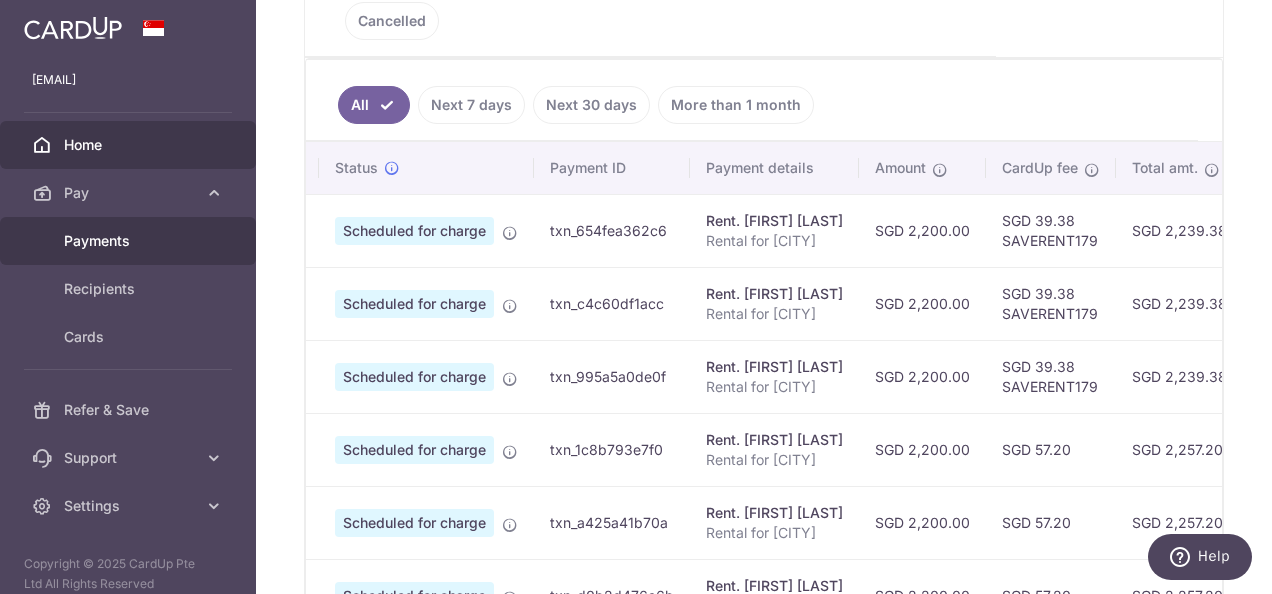 click on "Payments" at bounding box center (130, 241) 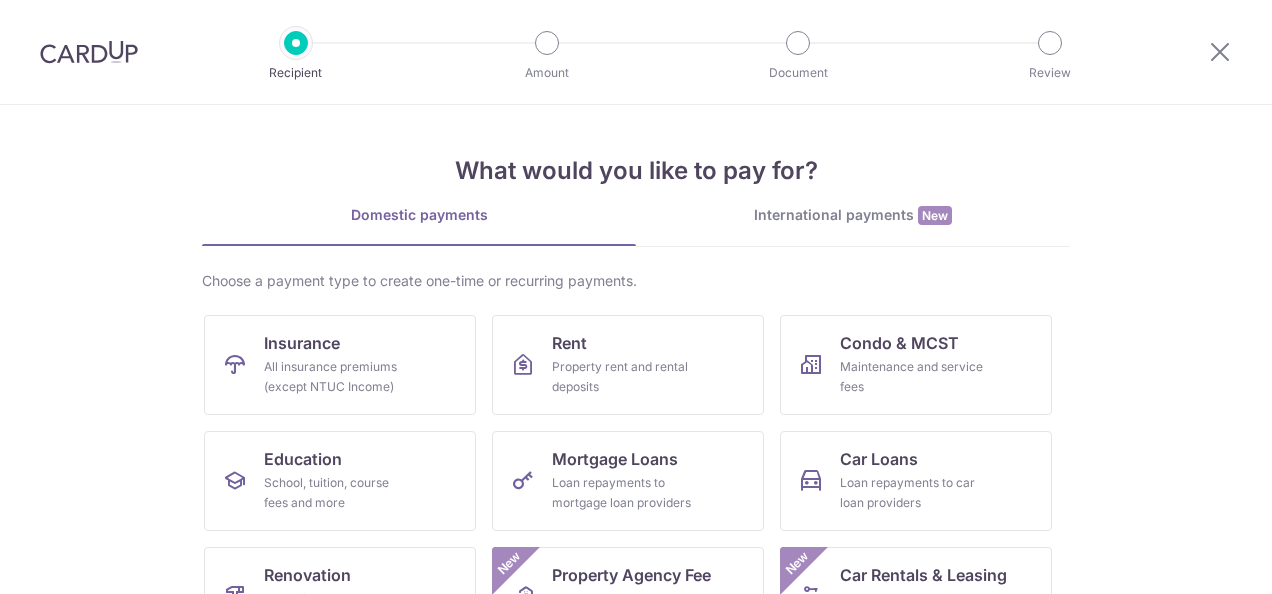 scroll, scrollTop: 0, scrollLeft: 0, axis: both 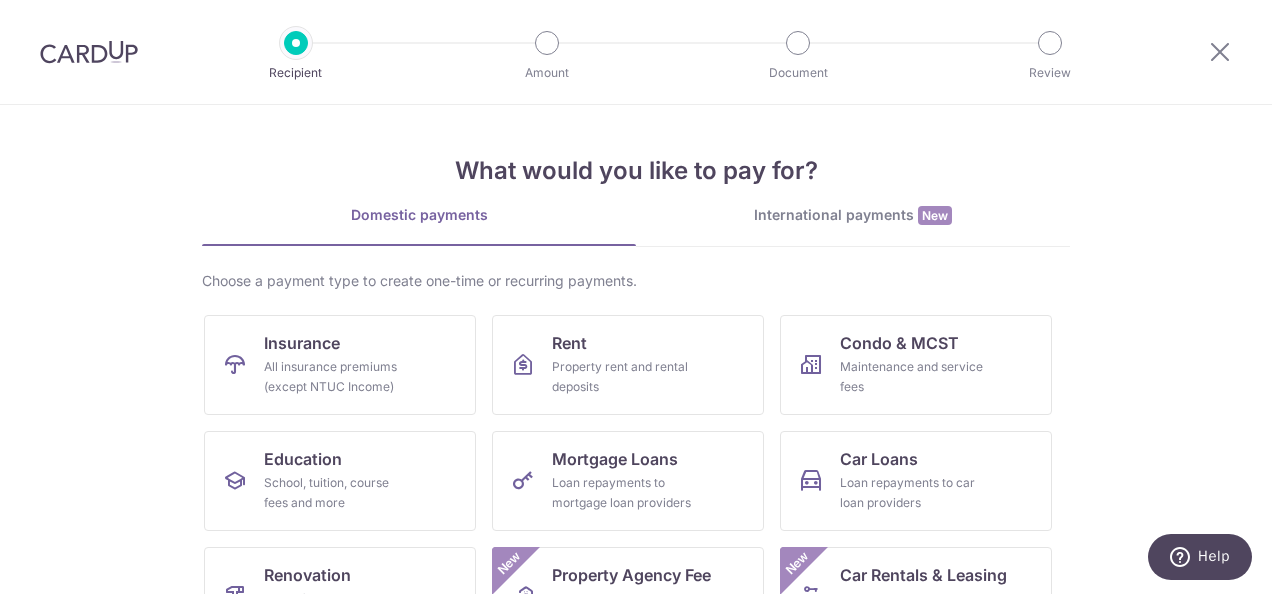 click on "International payments
New" at bounding box center [853, 215] 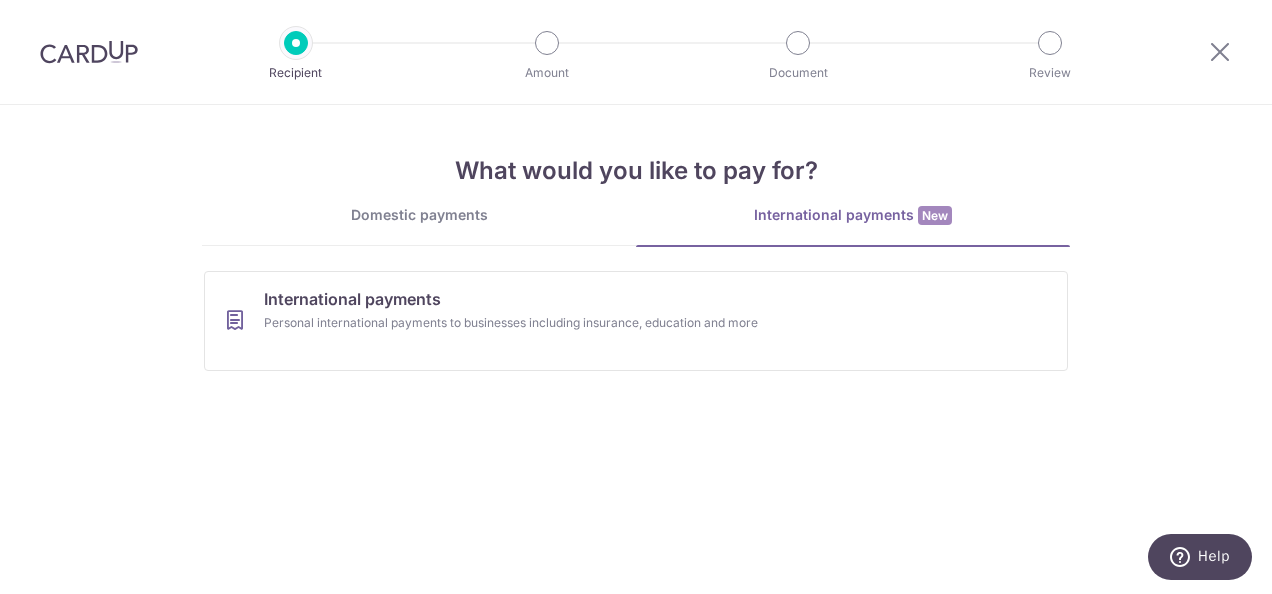 click on "Domestic payments" at bounding box center [419, 215] 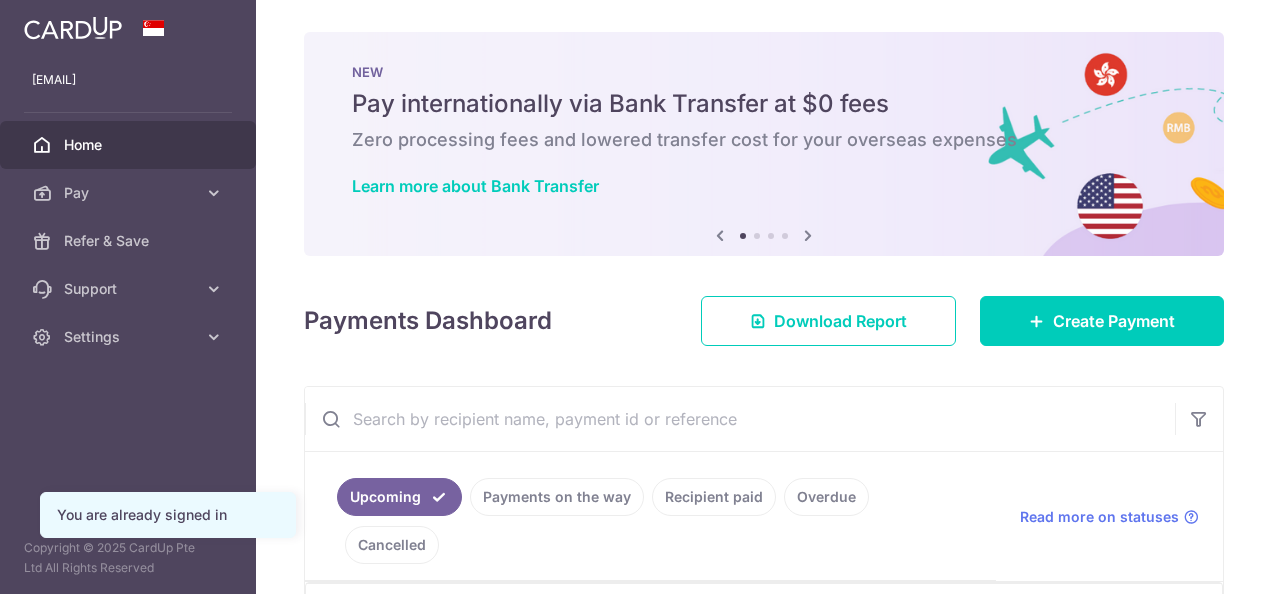 scroll, scrollTop: 0, scrollLeft: 0, axis: both 